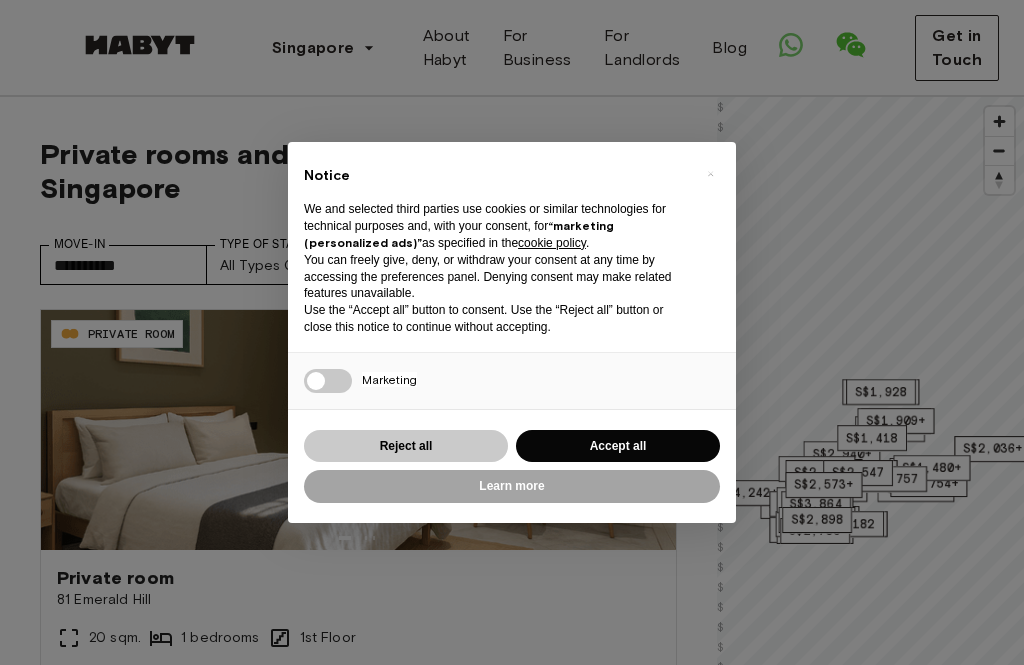 scroll, scrollTop: 41, scrollLeft: 0, axis: vertical 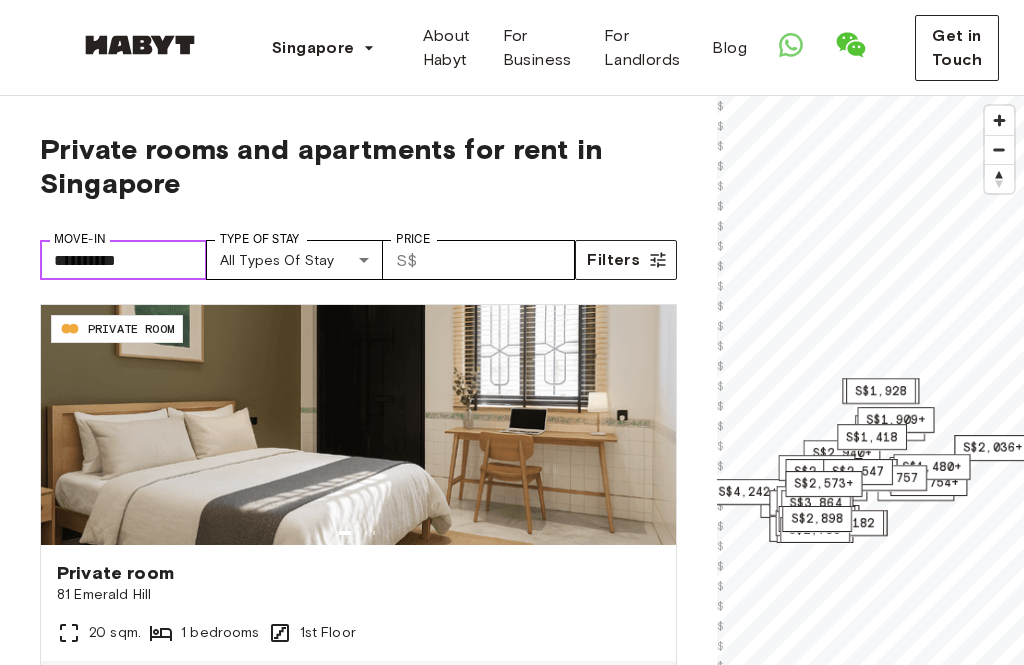 click on "**********" at bounding box center [123, 260] 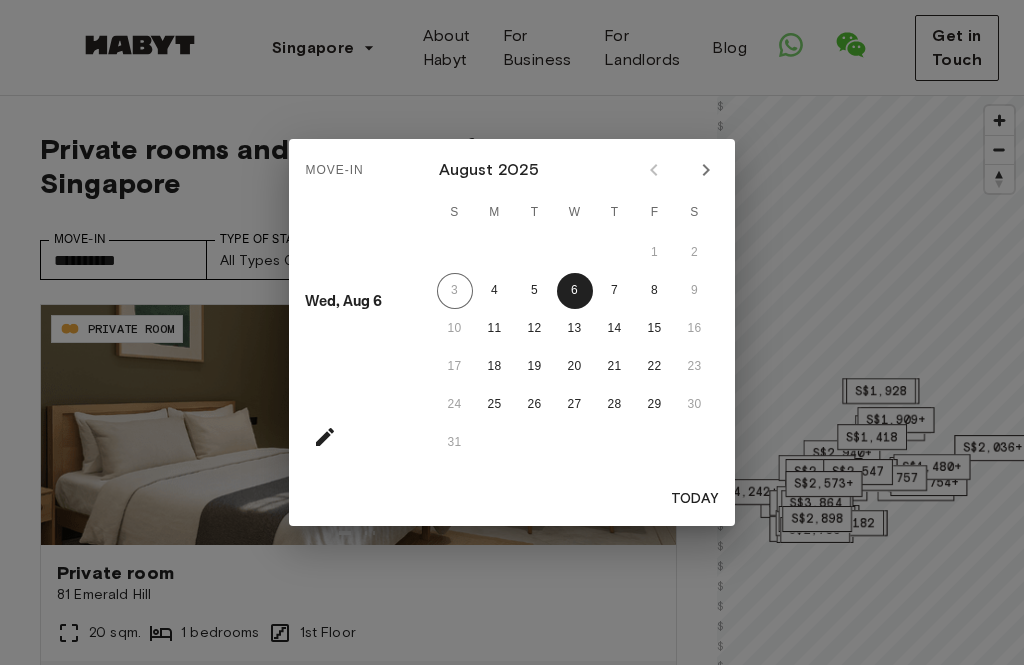 click 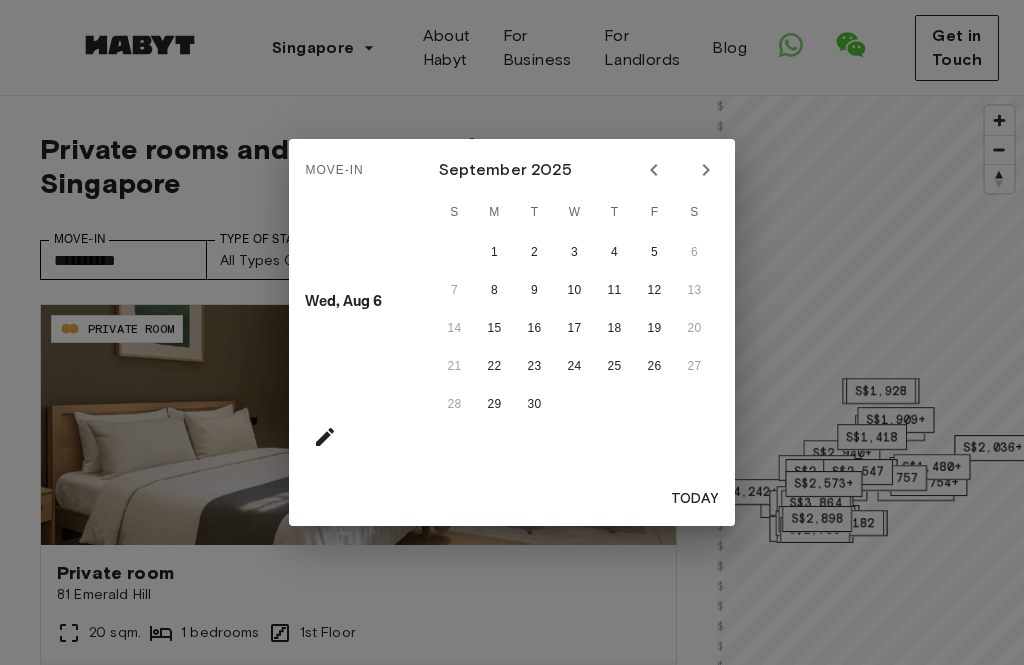 click 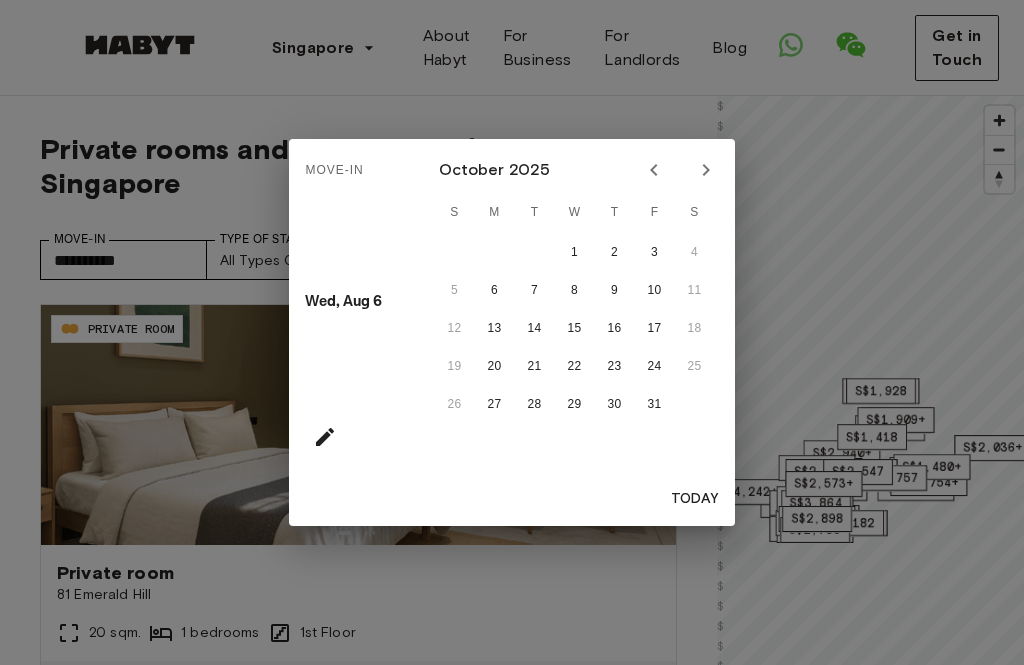 click 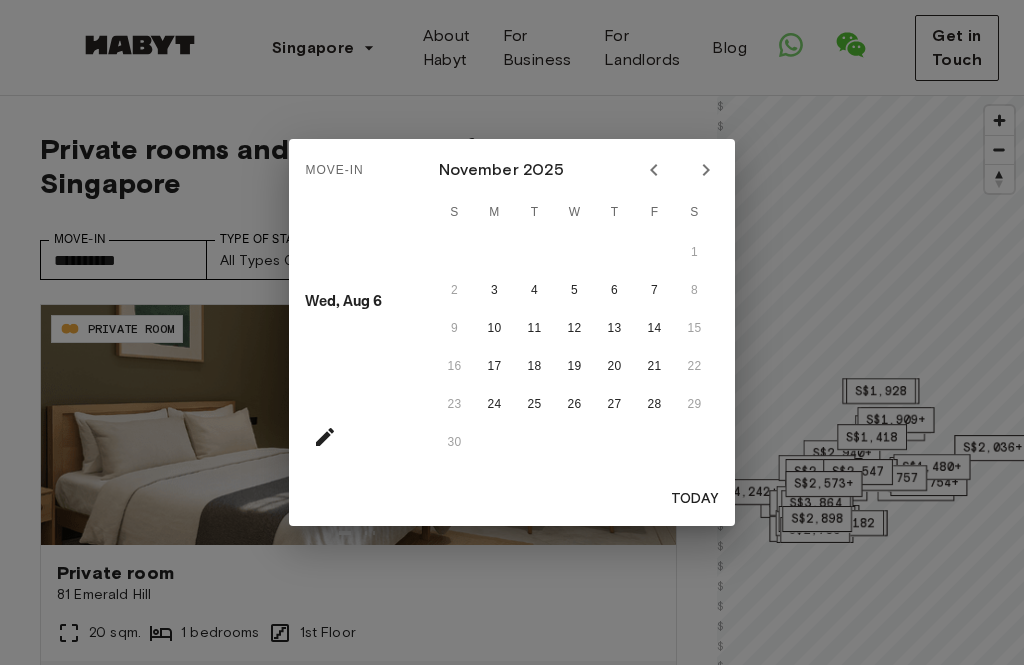 click on "2 3 4 5 6 7 8" at bounding box center [575, 291] 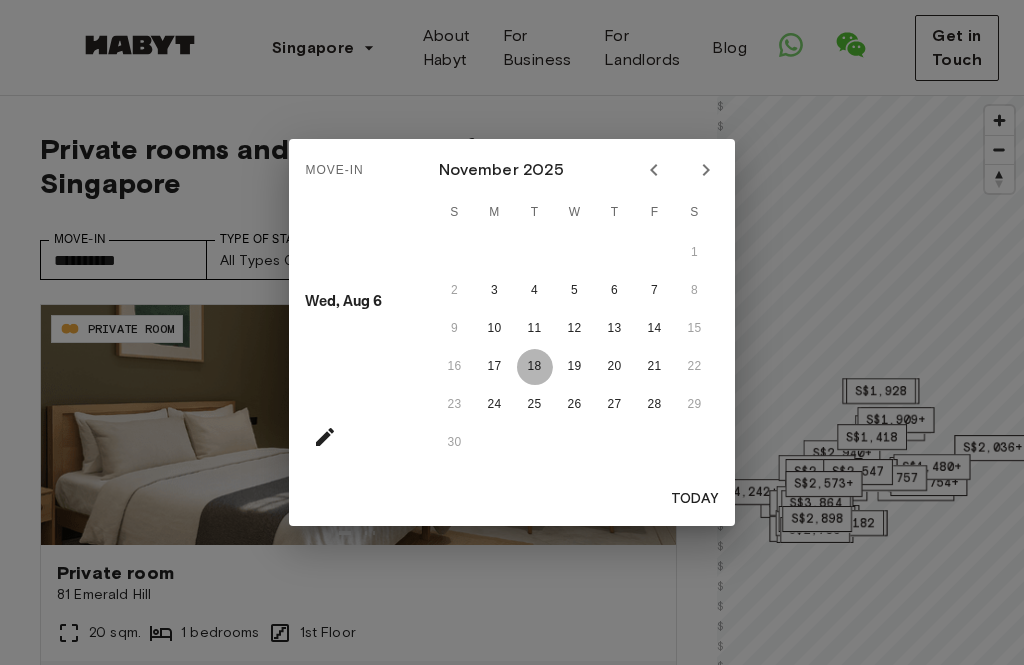 click on "18" at bounding box center [535, 367] 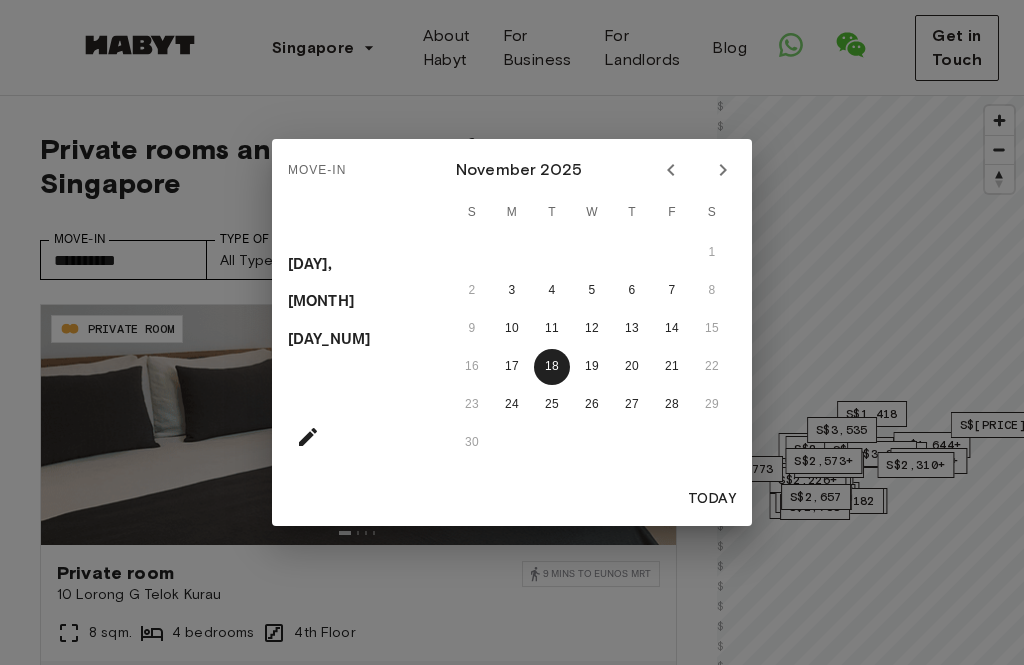 click on "2 3 4 5 6 7 8" at bounding box center [592, 291] 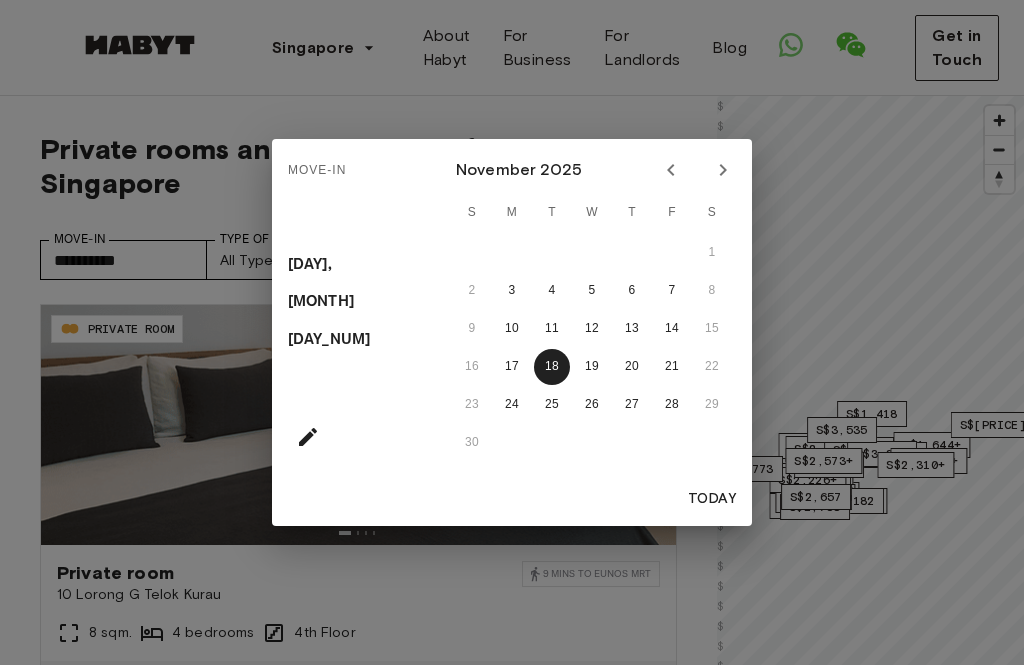 click 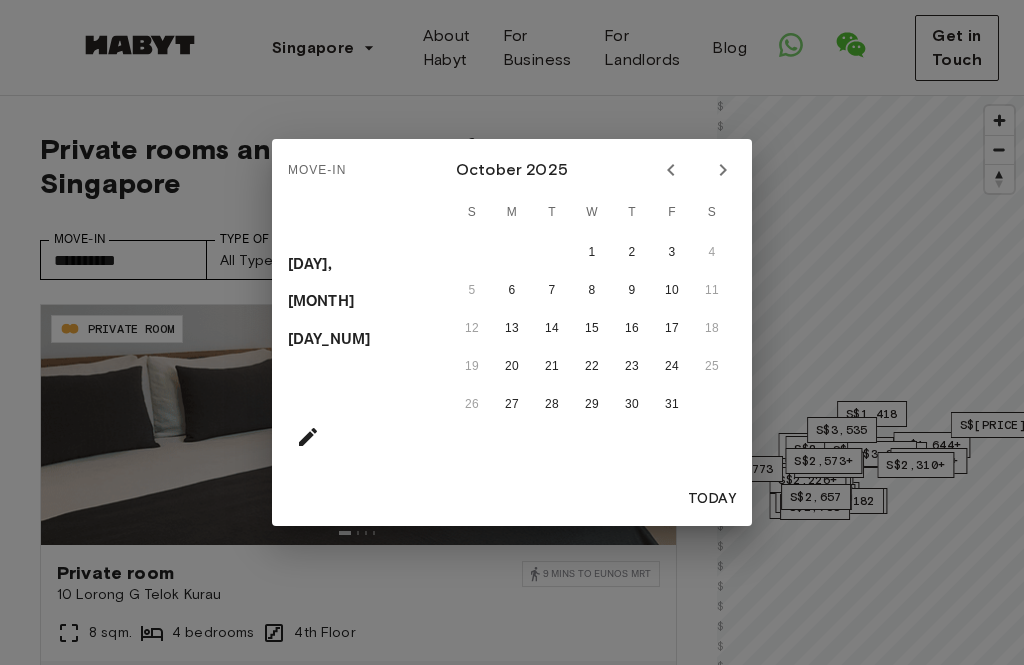 click 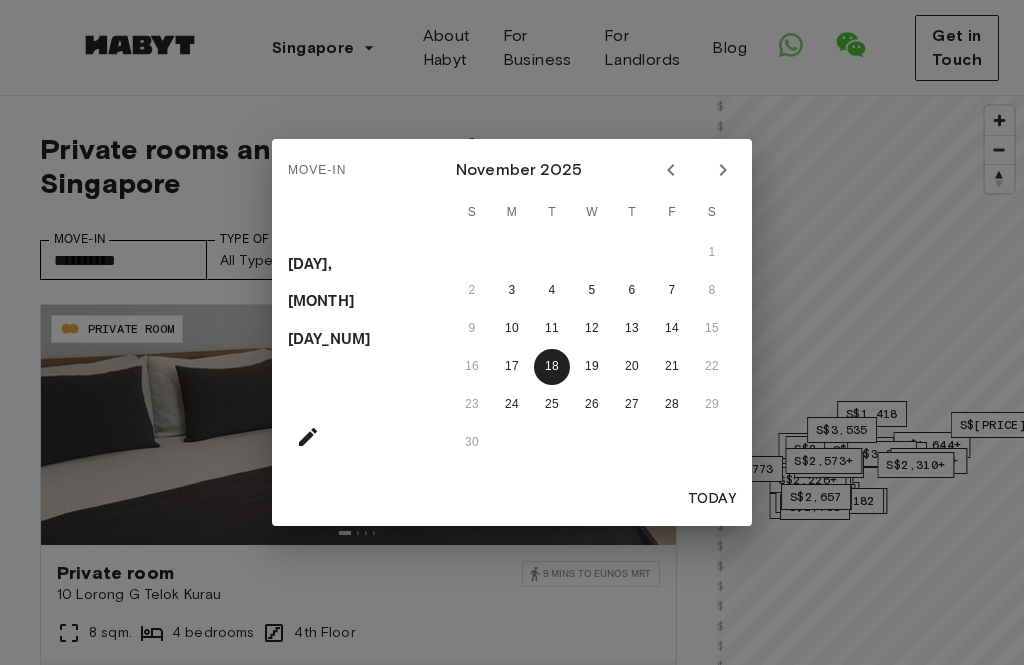 click on "2 3 4 5 6 7 8" at bounding box center [592, 291] 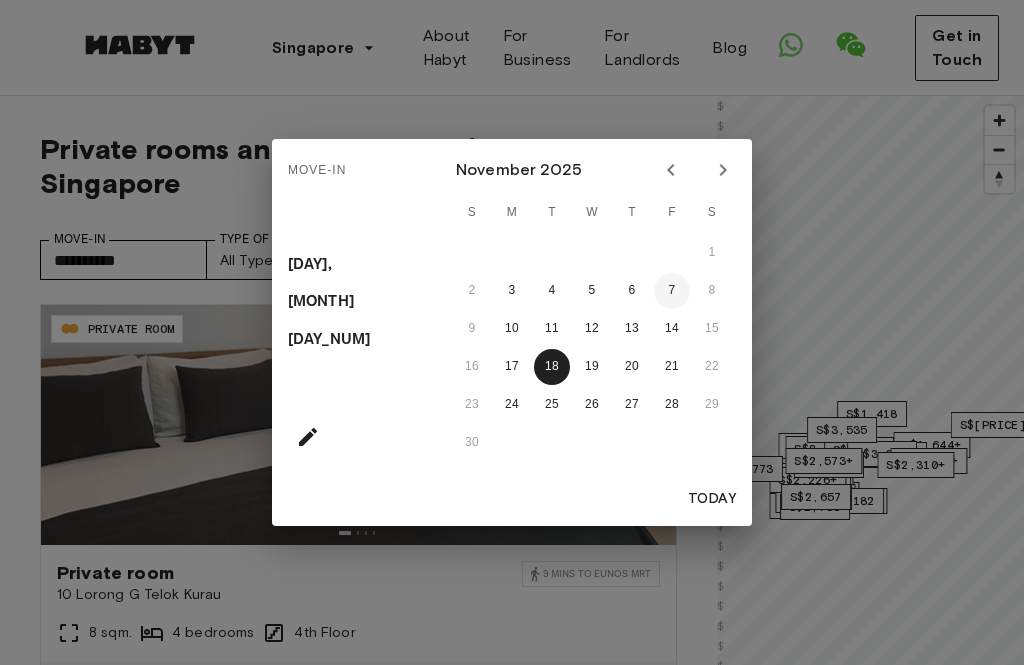 click on "7" at bounding box center [672, 291] 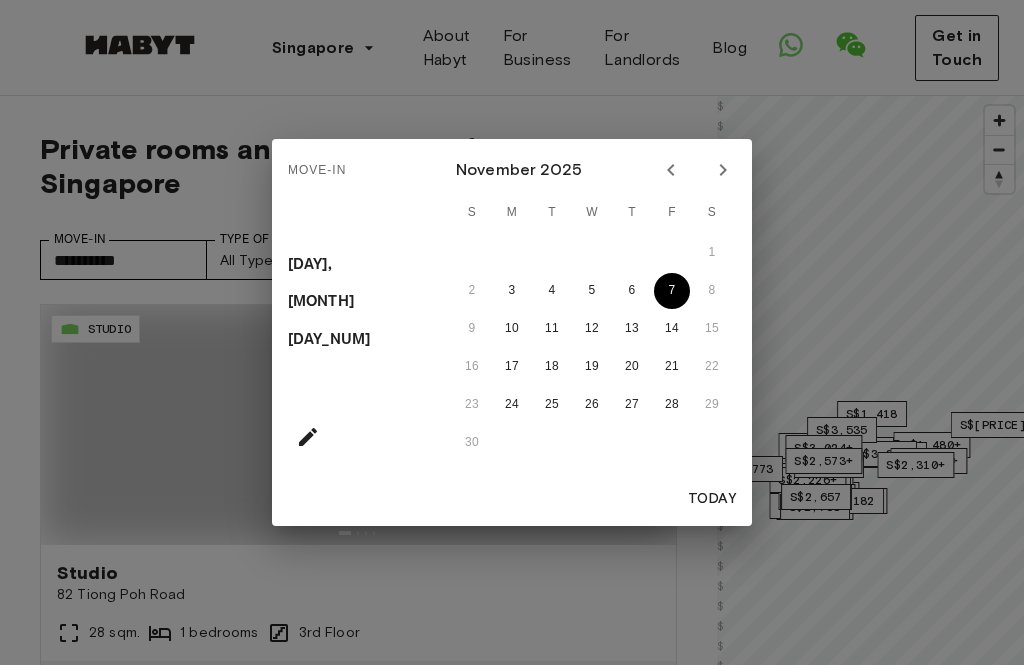 type on "**********" 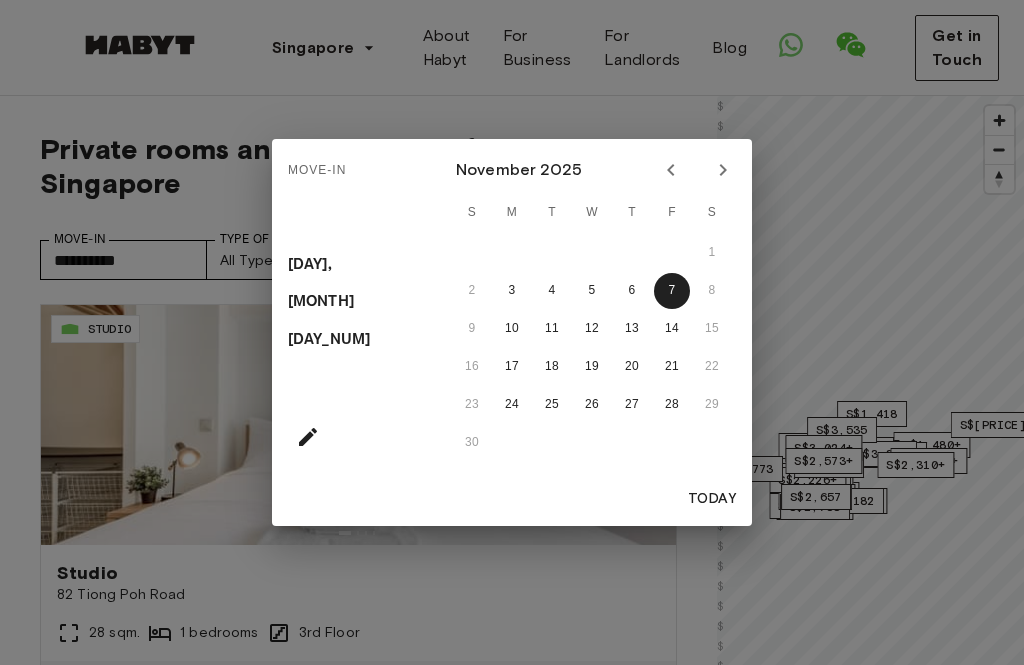 click on "2 3 4 5 6 7 8" at bounding box center [592, 291] 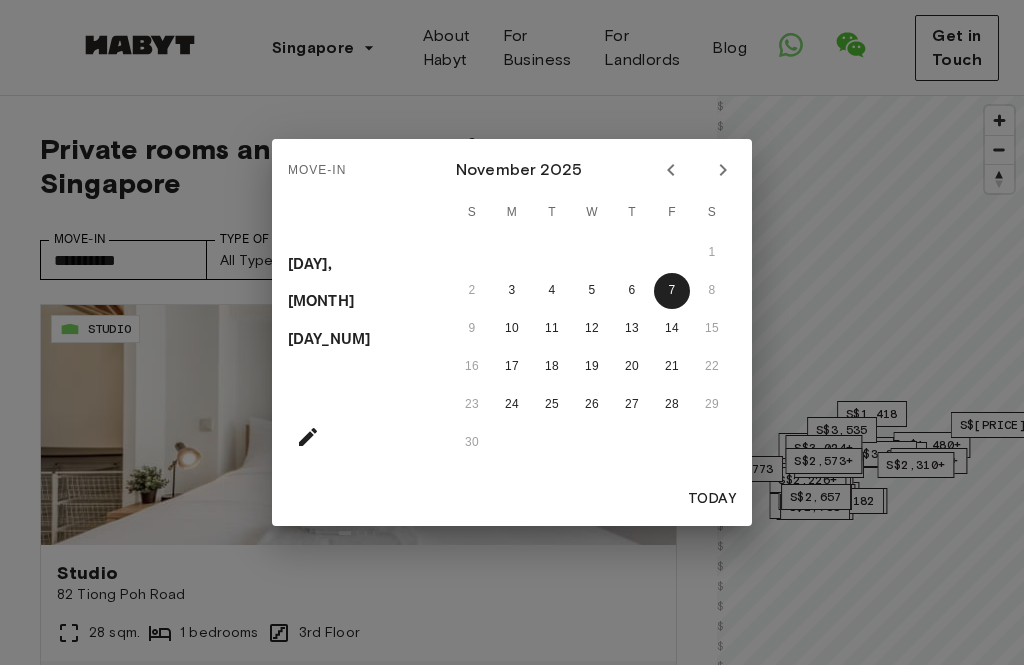 click 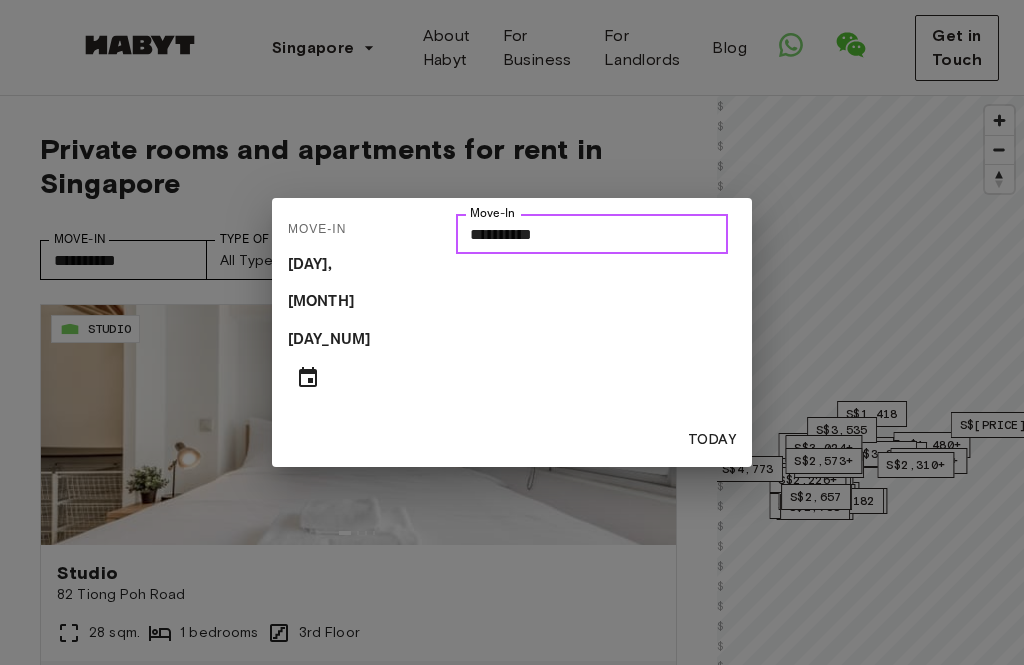 click on "**********" at bounding box center [592, 234] 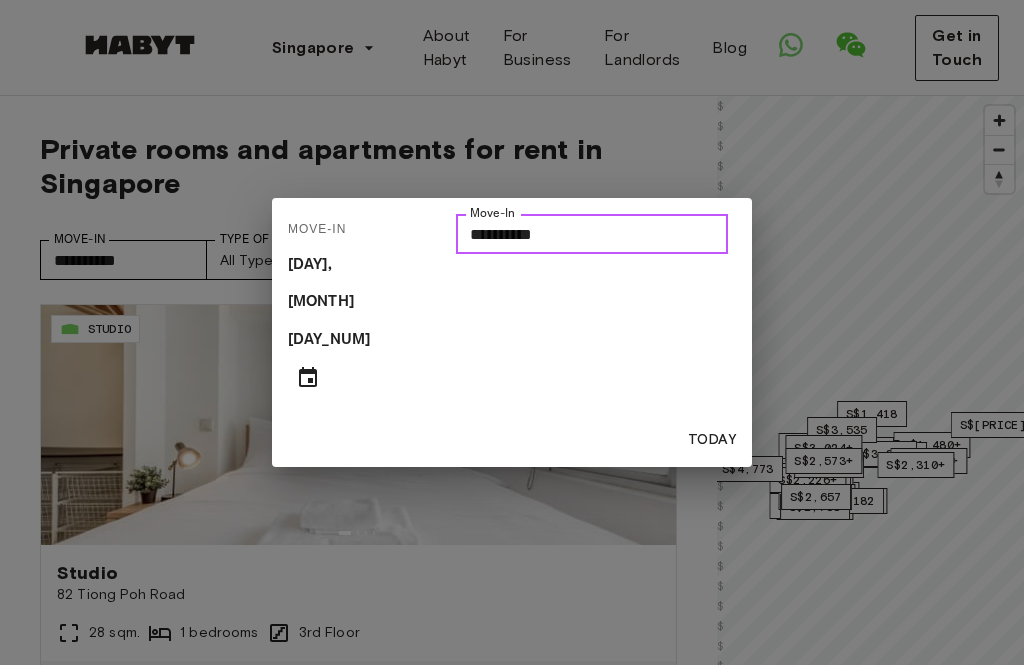 scroll, scrollTop: 4, scrollLeft: 55, axis: both 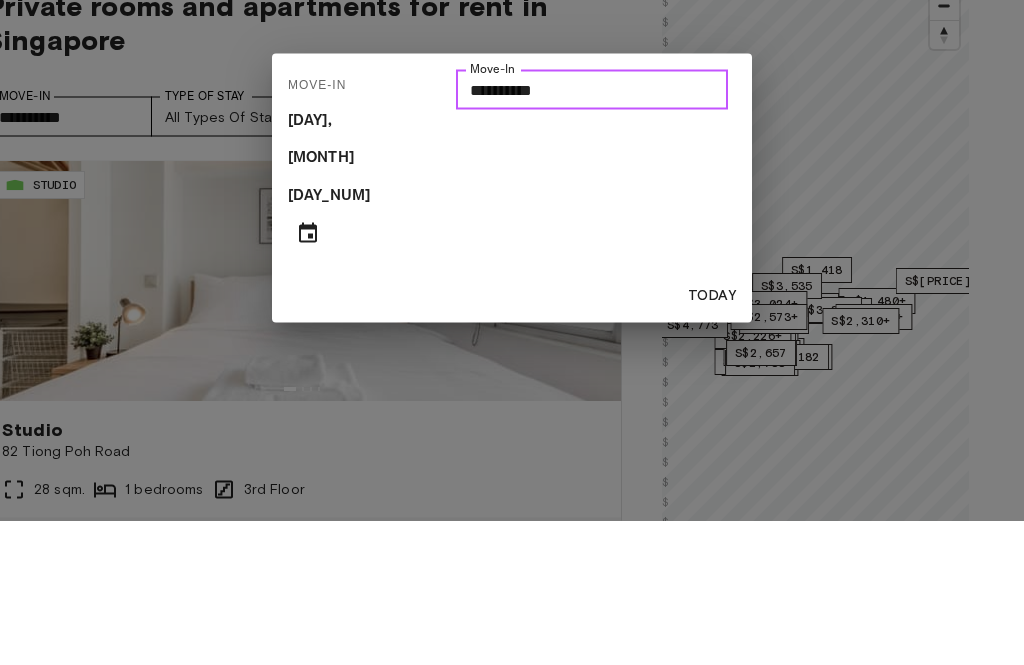 click on "**********" at bounding box center [592, 234] 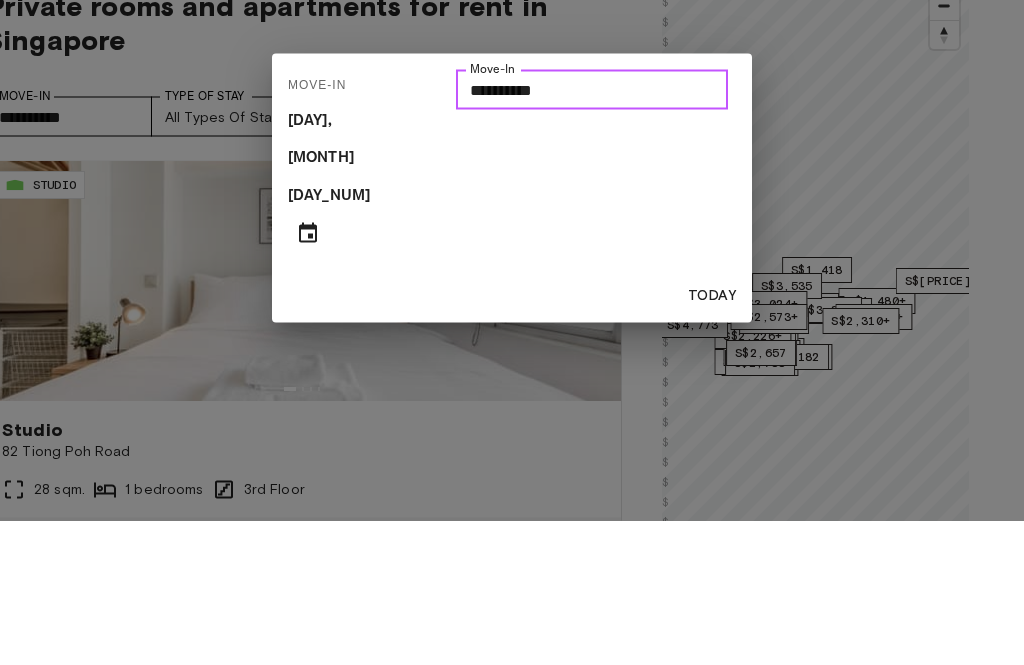 click on "**********" at bounding box center [592, 234] 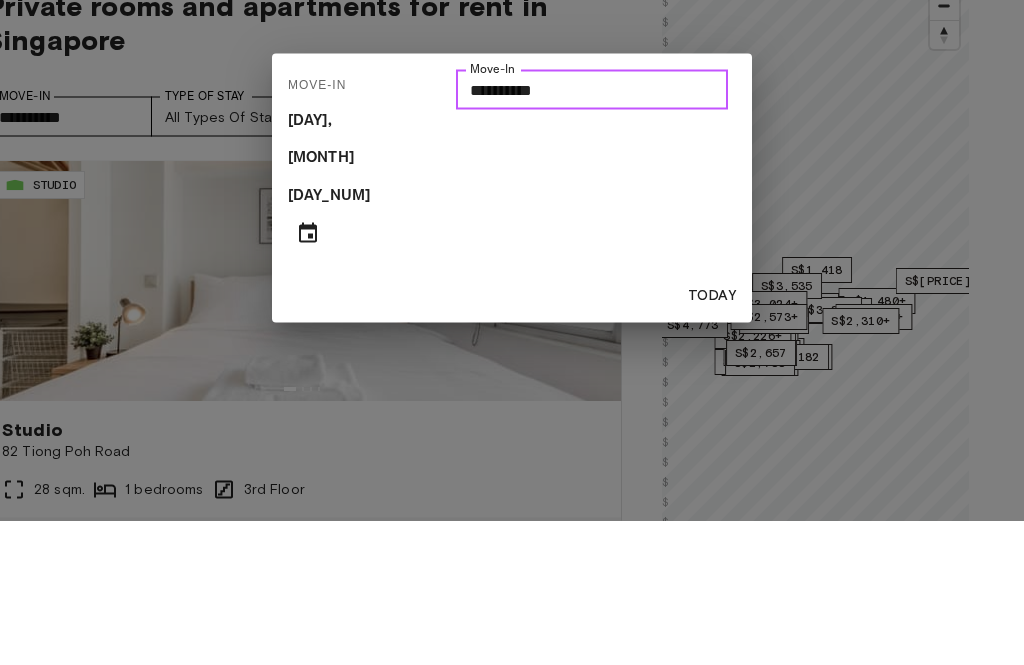 type on "*********" 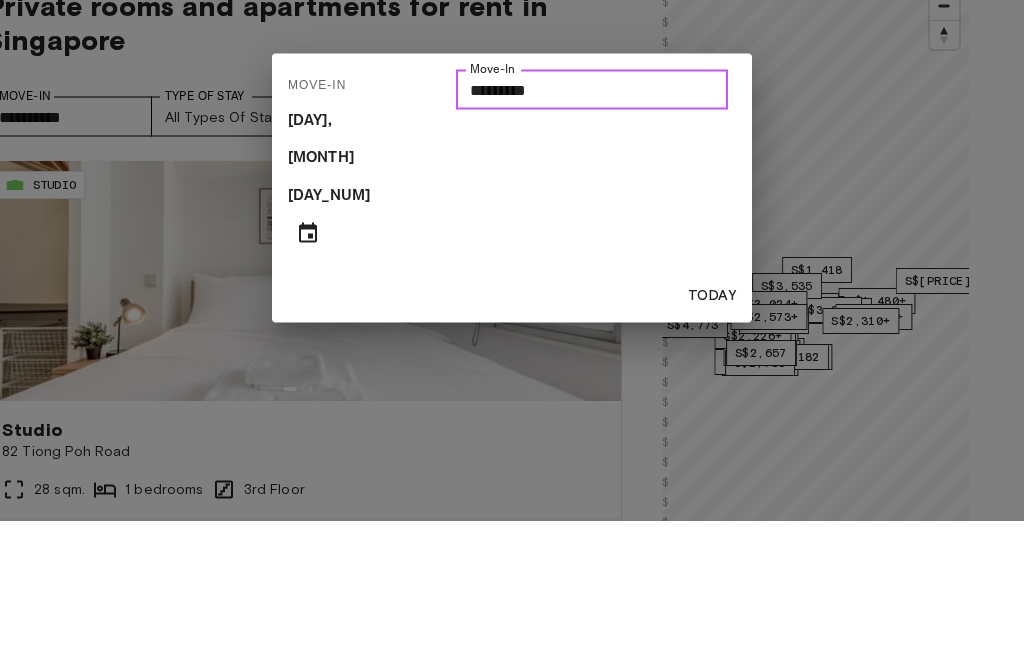 type on "**********" 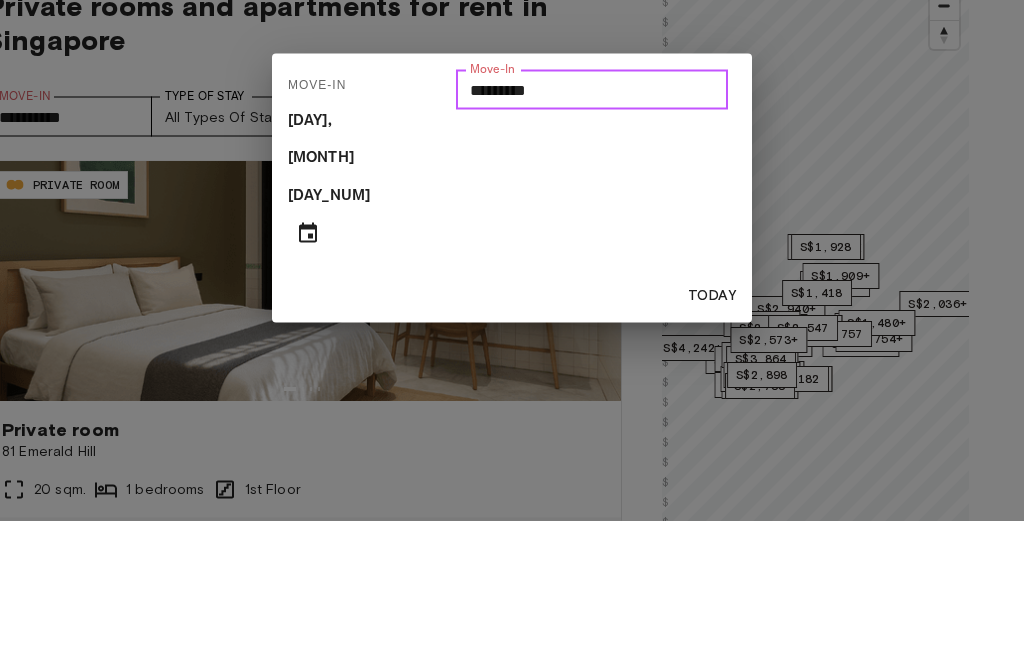 type on "**********" 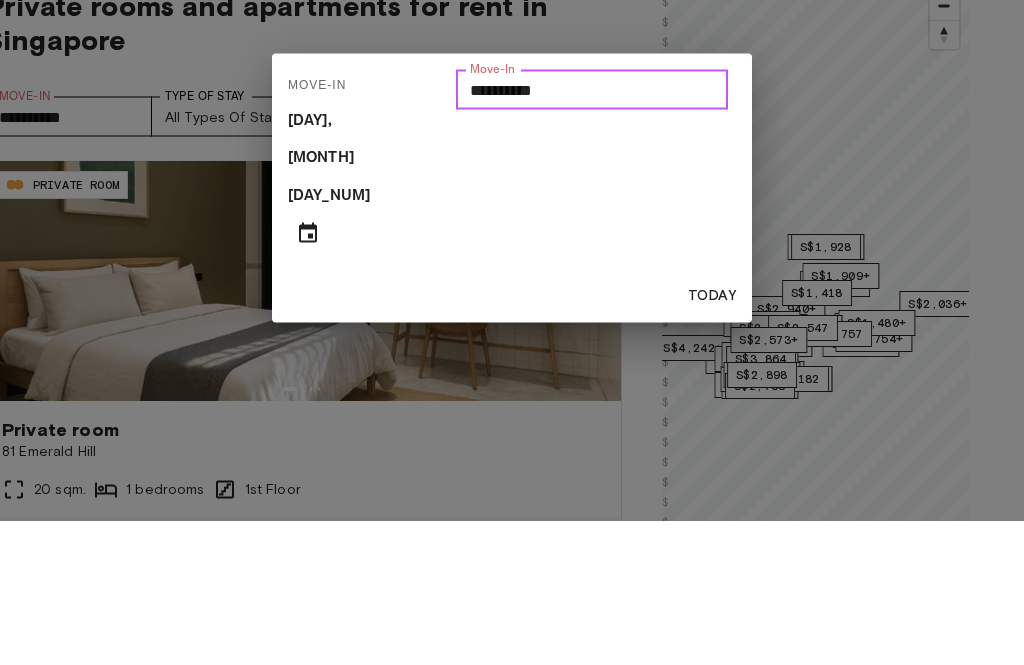 type on "**********" 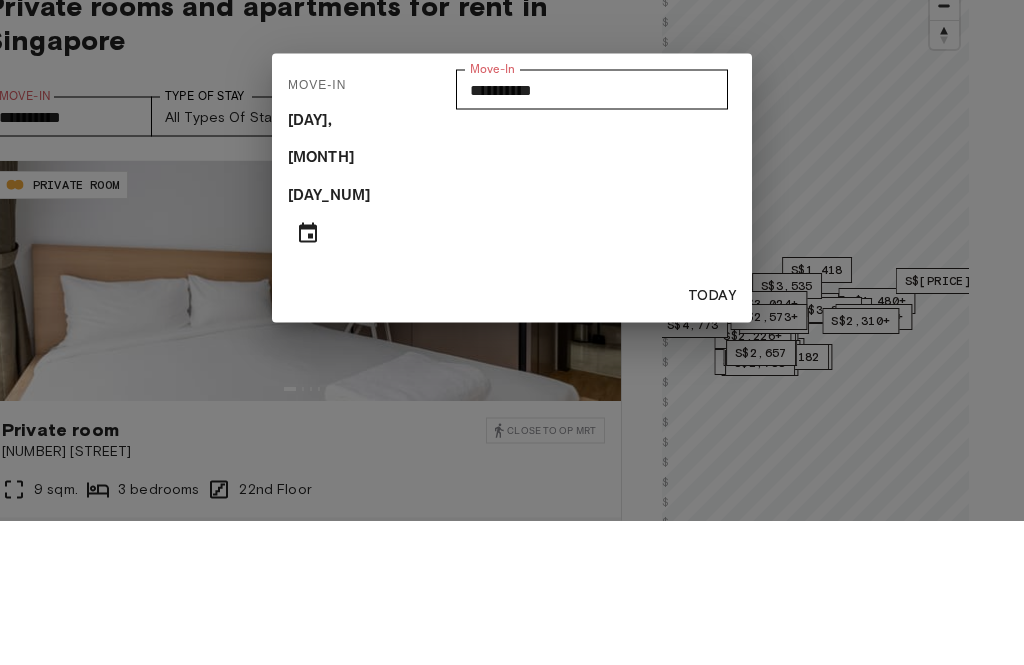 scroll, scrollTop: 149, scrollLeft: 56, axis: both 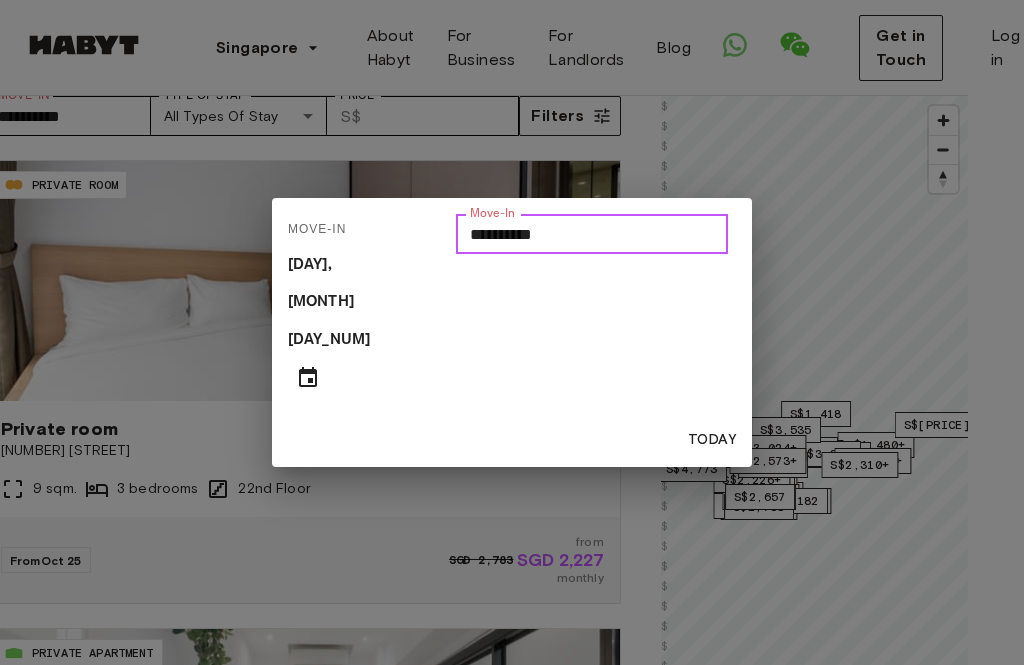 click on "**********" at bounding box center (592, 234) 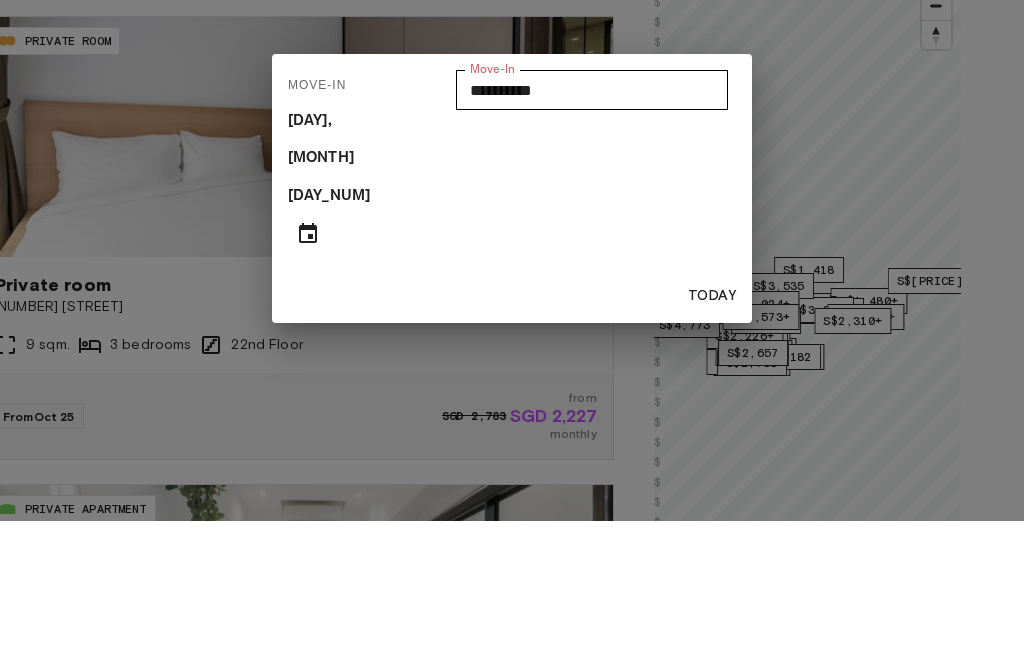 click 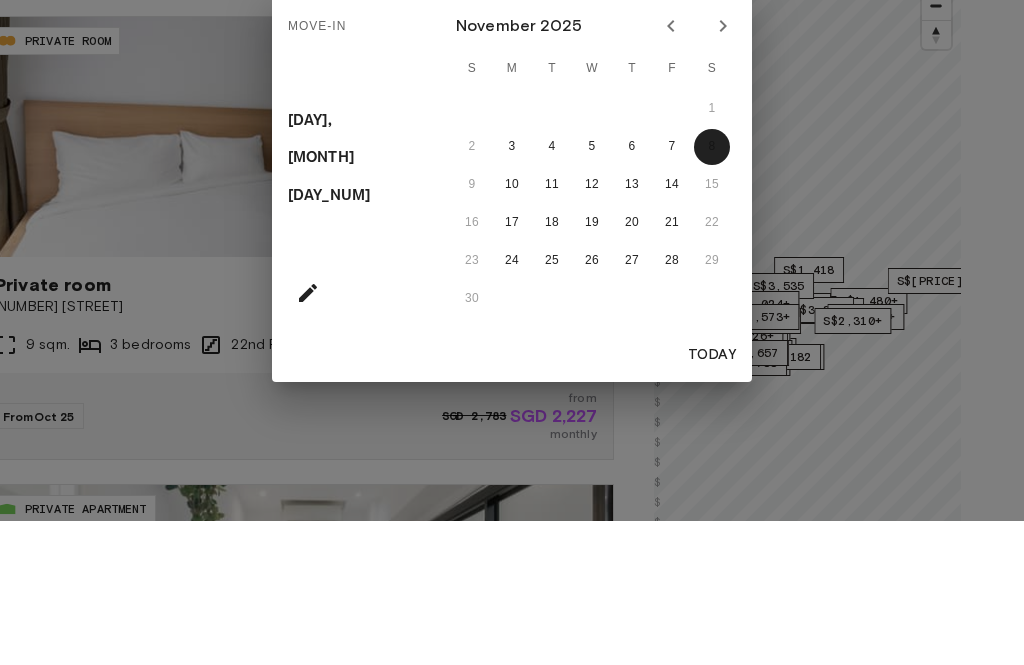 scroll, scrollTop: 293, scrollLeft: 63, axis: both 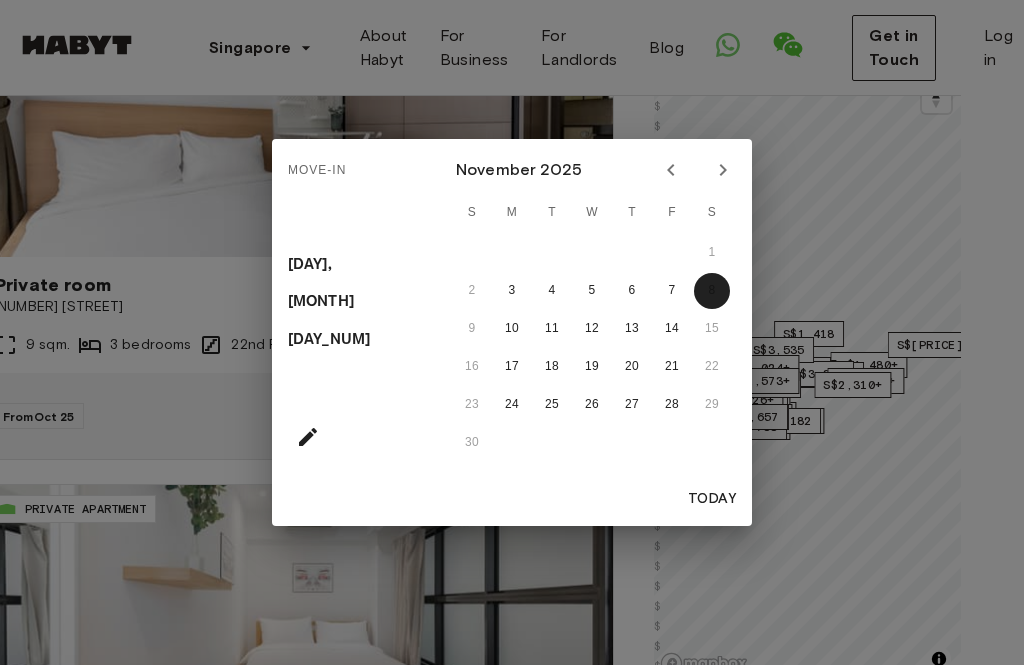 click on "**********" at bounding box center (512, 332) 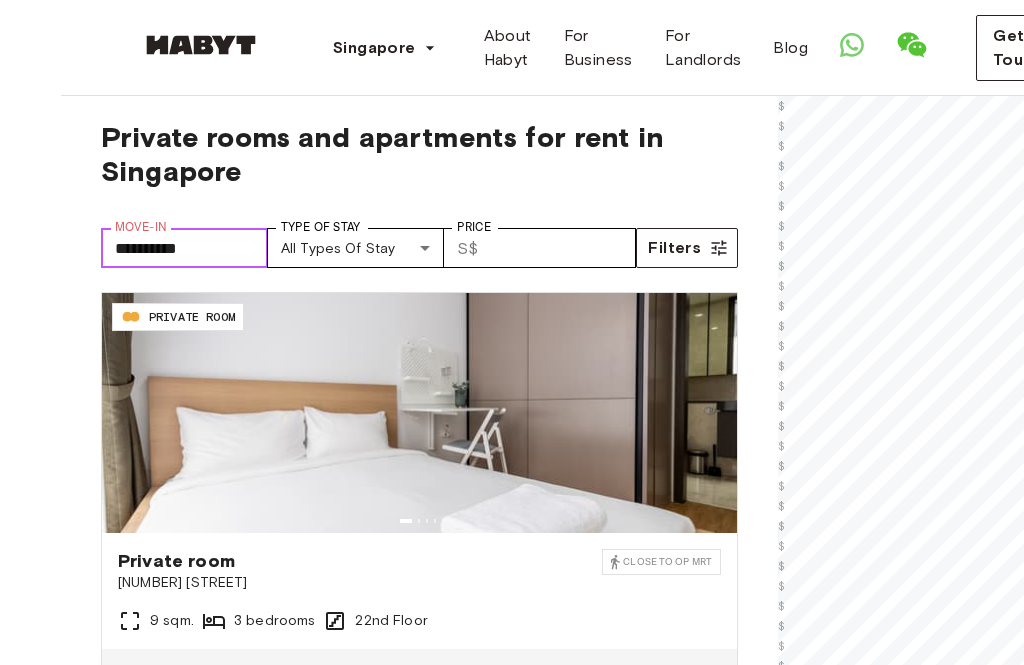 scroll, scrollTop: 0, scrollLeft: 0, axis: both 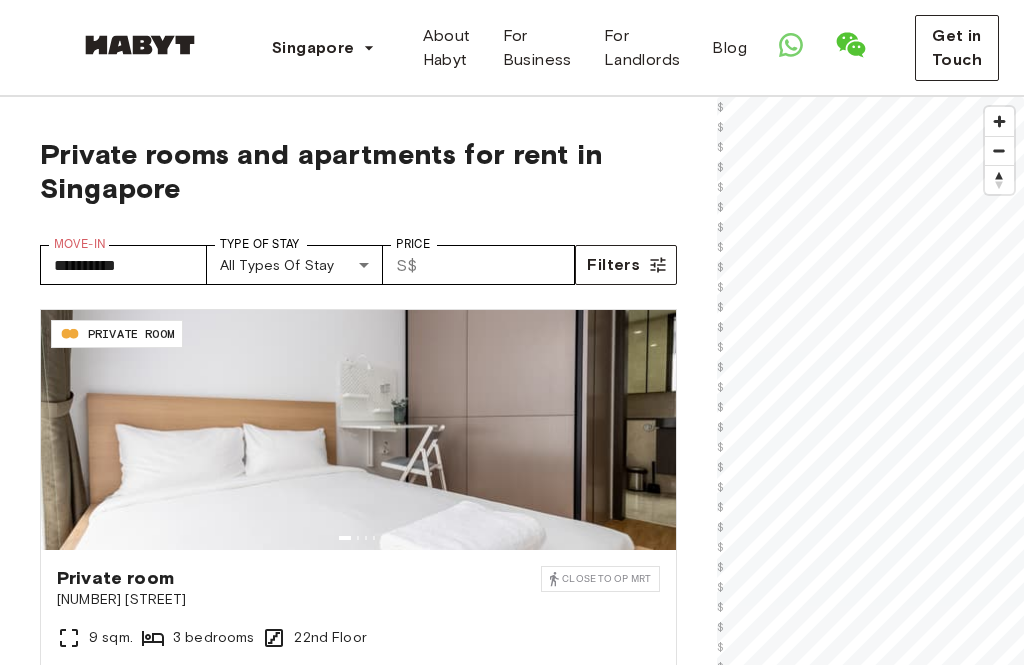 click on "**********" at bounding box center (512, 2499) 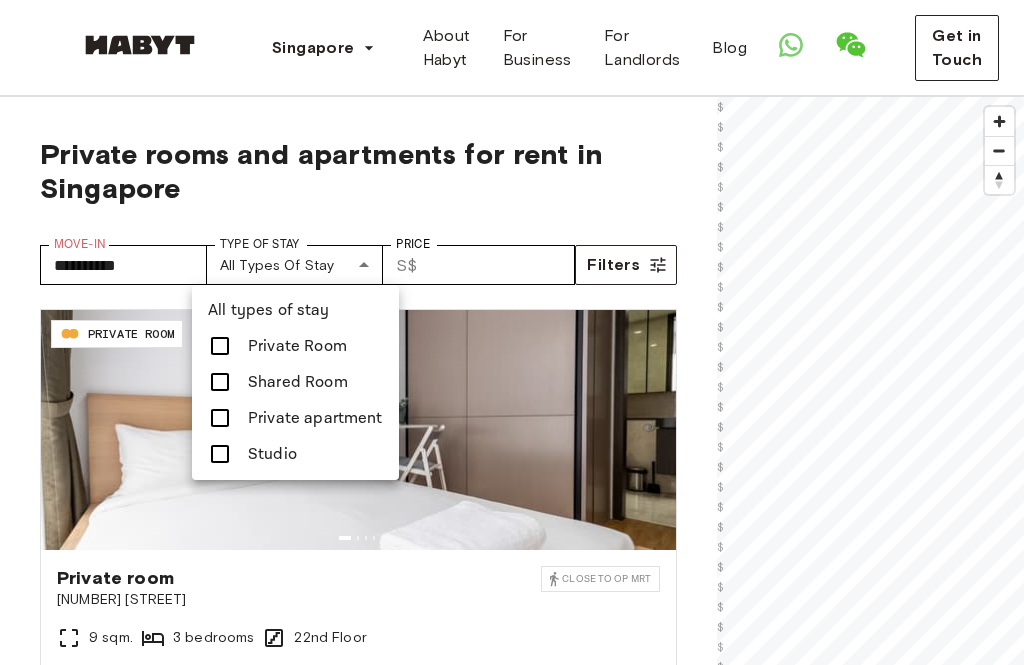 click at bounding box center [220, 346] 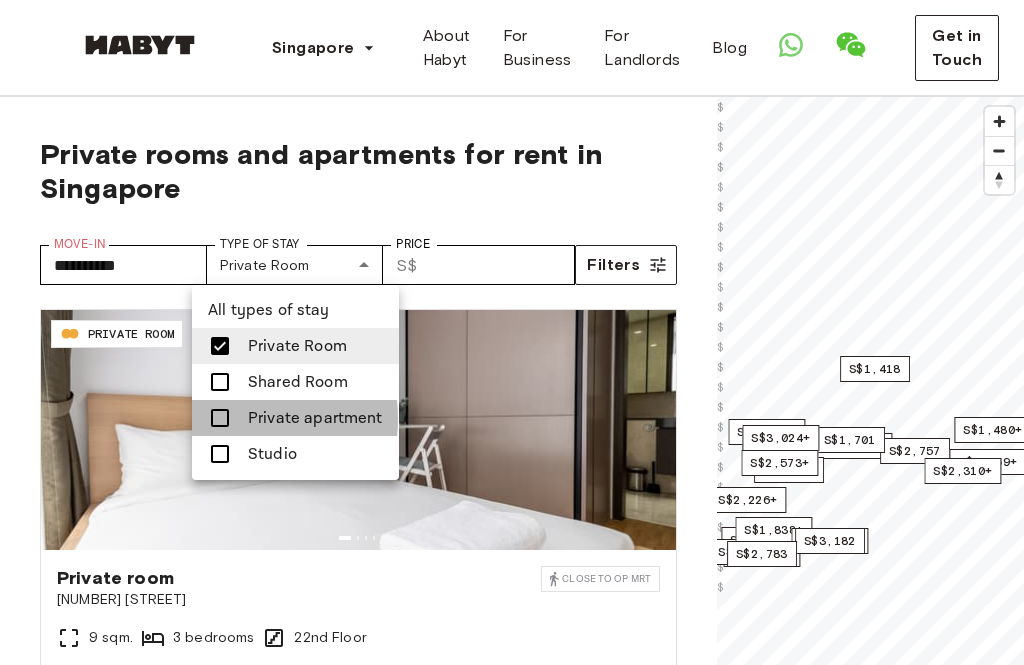 click at bounding box center (220, 418) 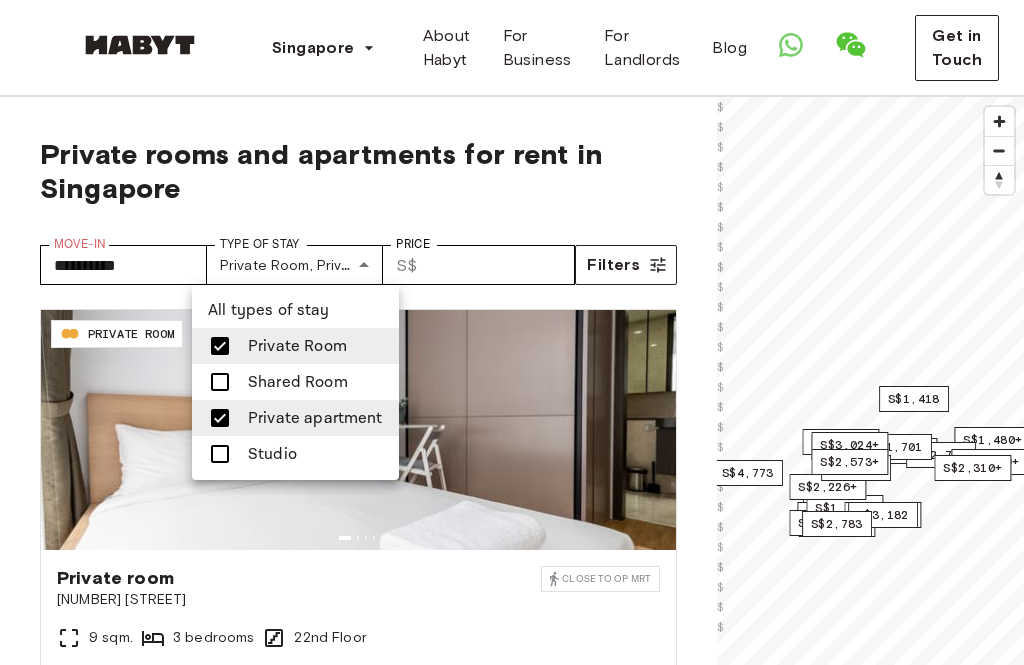 click at bounding box center (220, 454) 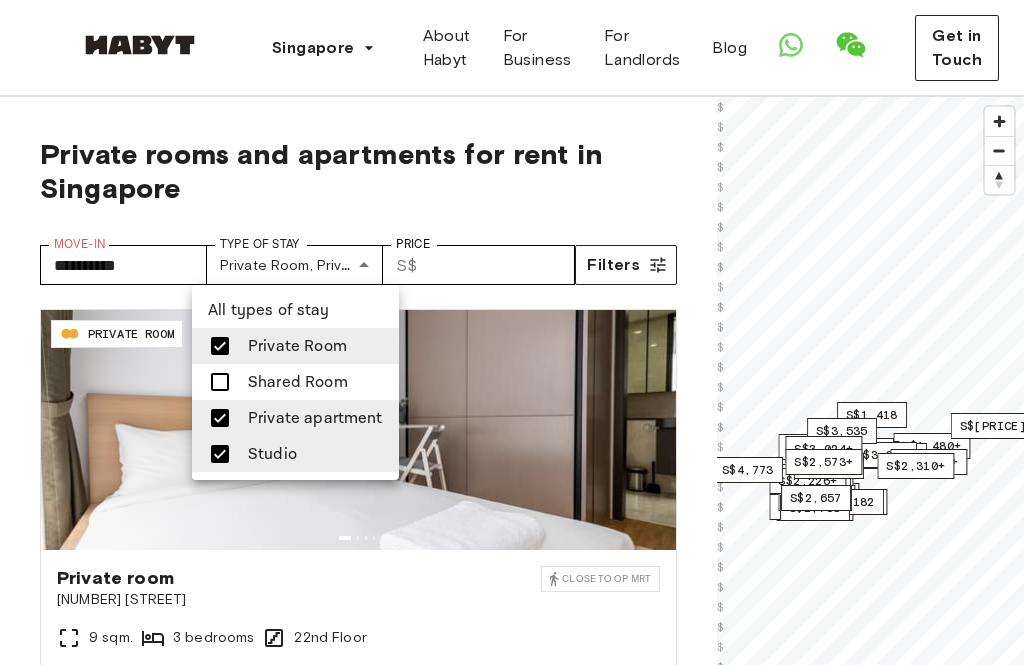 click at bounding box center (512, 332) 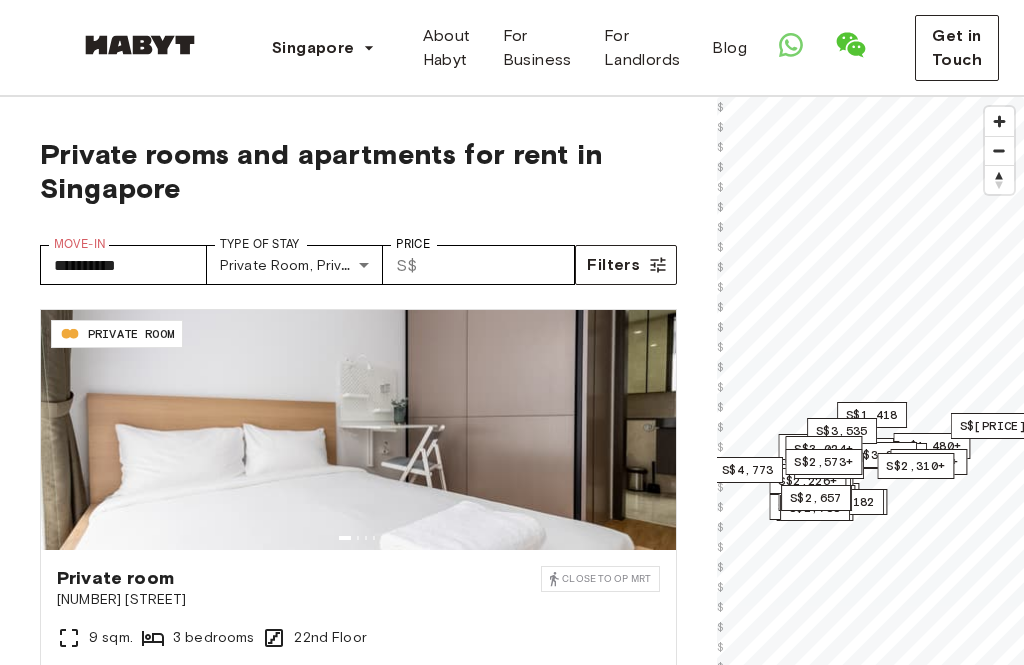 click on "​ S$" at bounding box center (406, 265) 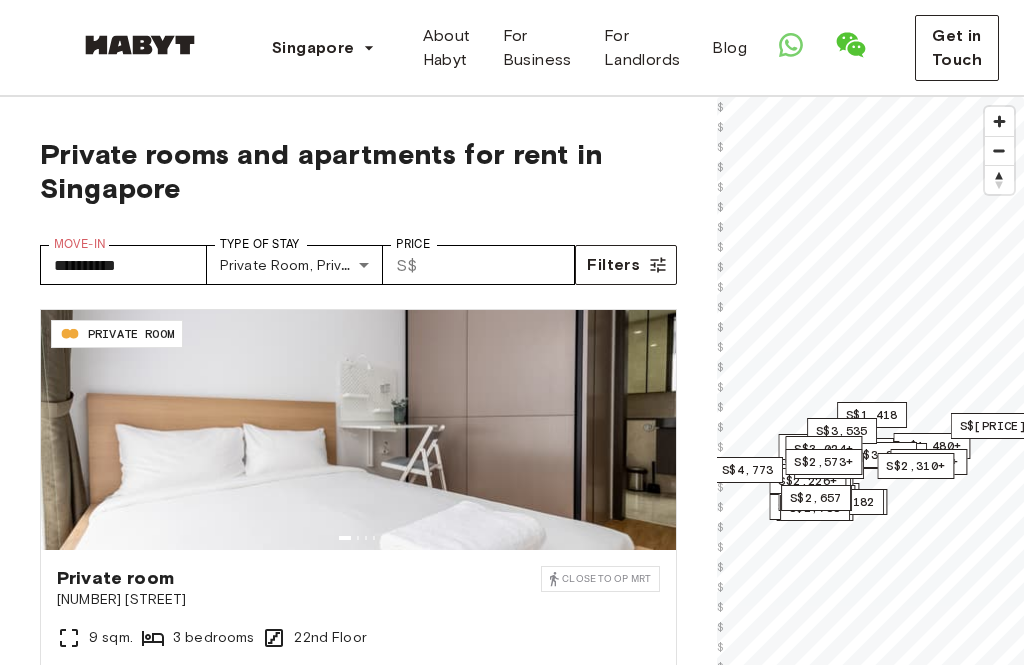 click on "​ S$" at bounding box center [406, 265] 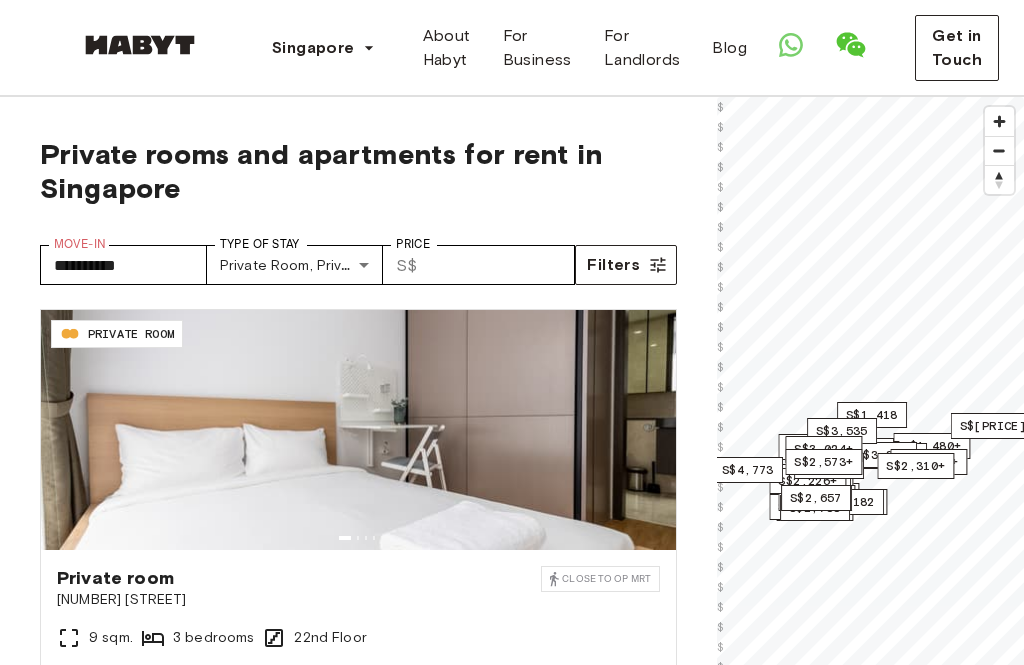 scroll, scrollTop: 0, scrollLeft: 0, axis: both 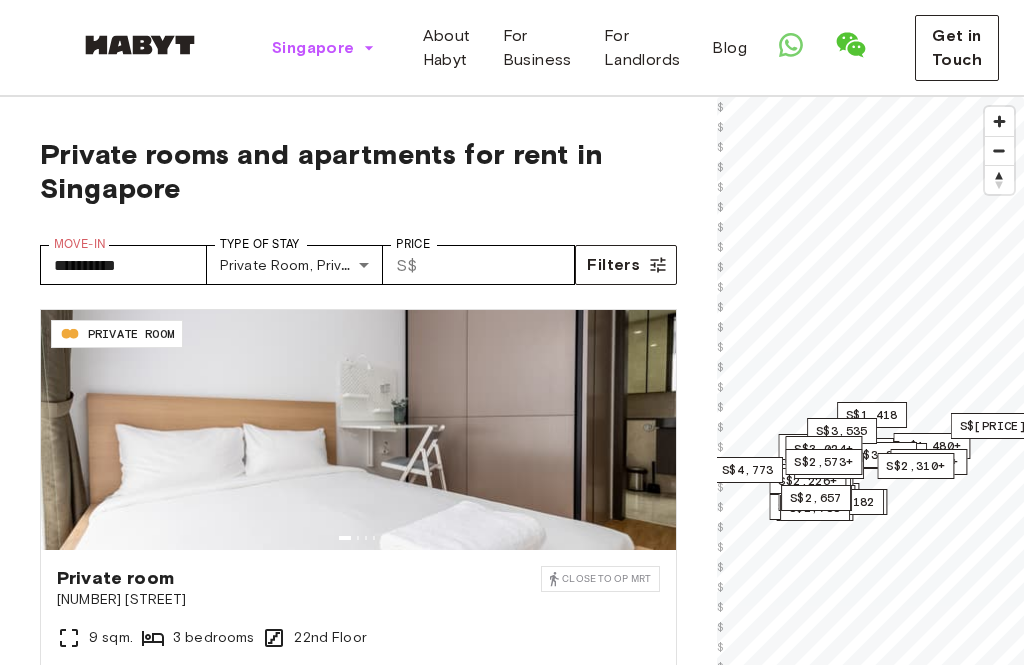 click 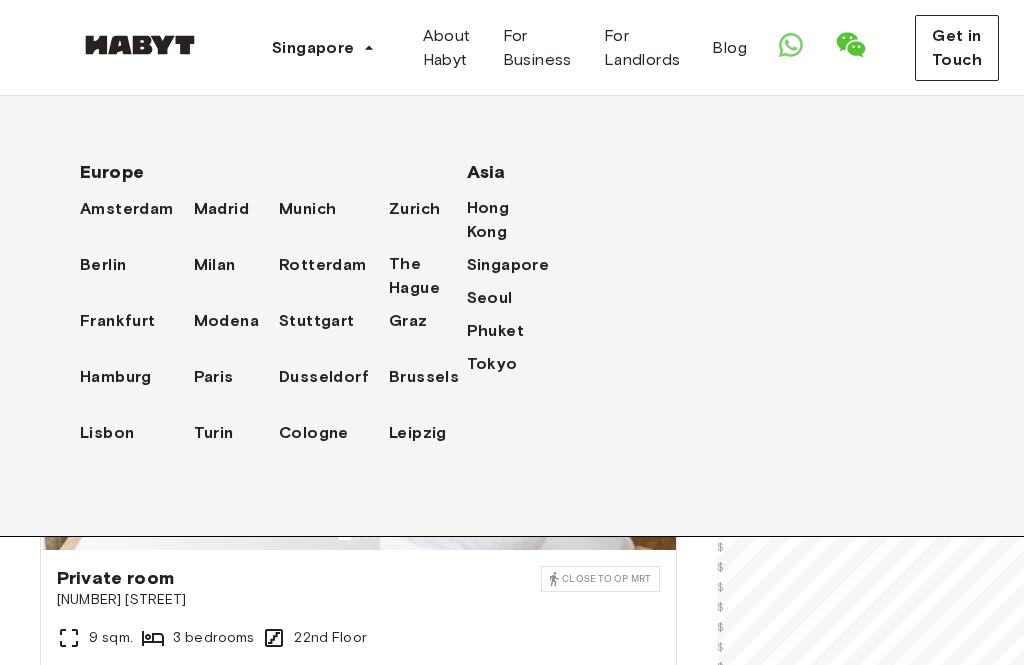 click on "Singapore Europe Amsterdam Berlin Frankfurt Hamburg Lisbon Madrid Milan Modena Paris Turin Munich Rotterdam Stuttgart Dusseldorf Cologne Zurich The Hague Graz Brussels Leipzig Asia Hong Kong Singapore Seoul Phuket Tokyo" at bounding box center [243, 48] 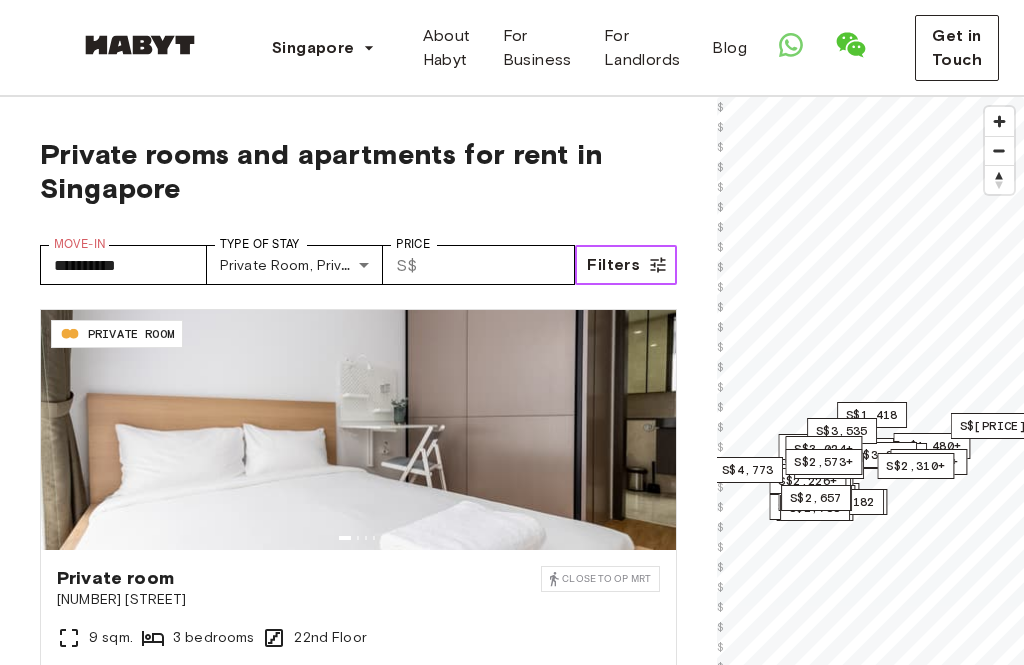 click 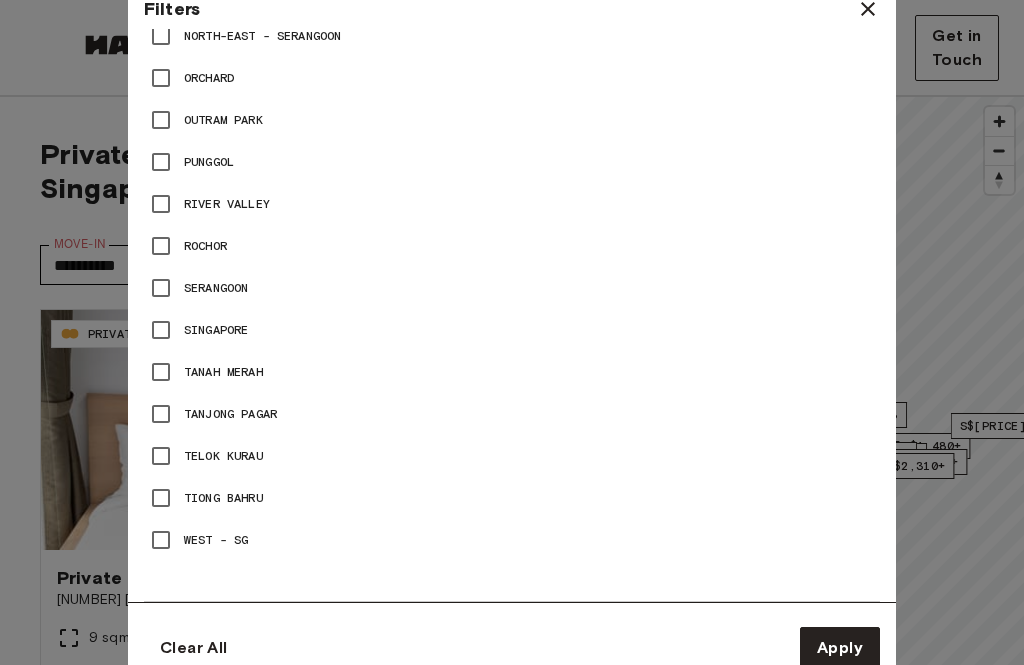 scroll, scrollTop: 2555, scrollLeft: 0, axis: vertical 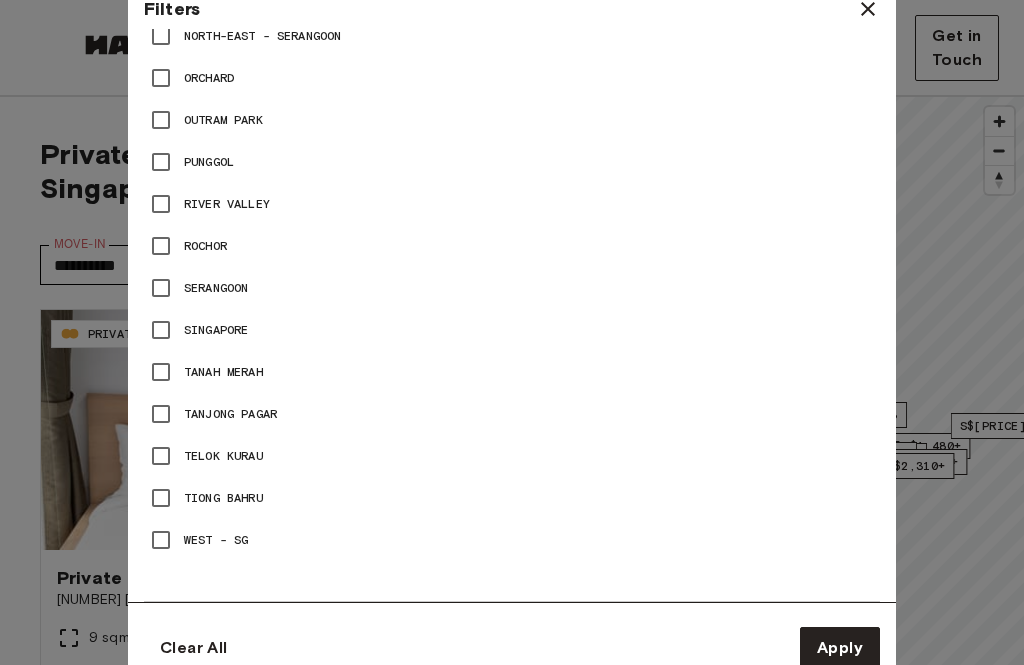 click at bounding box center [512, 332] 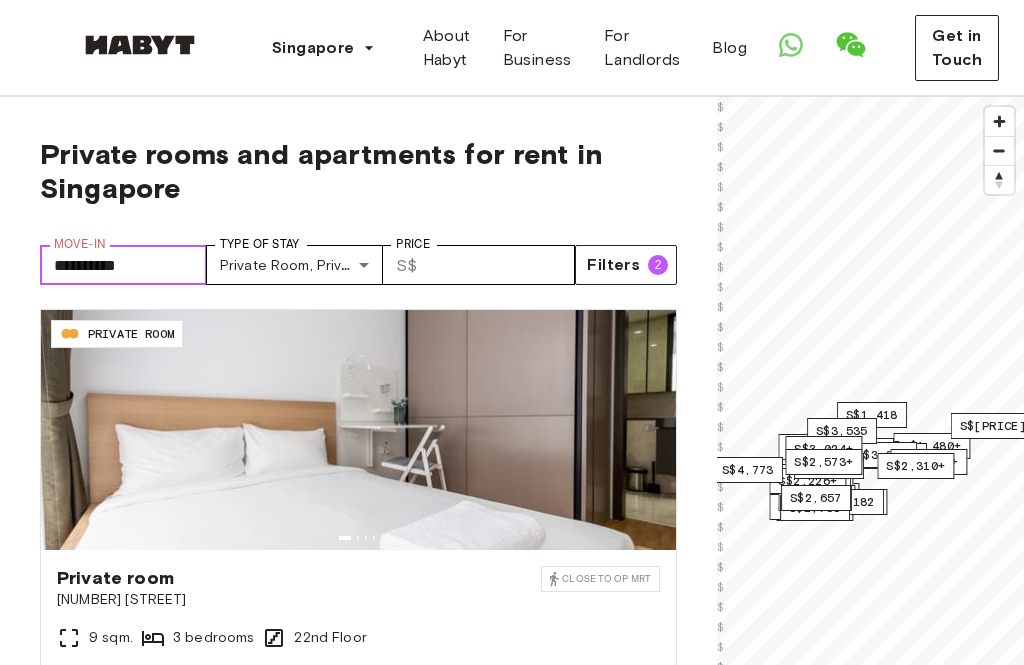 click on "**********" at bounding box center (123, 265) 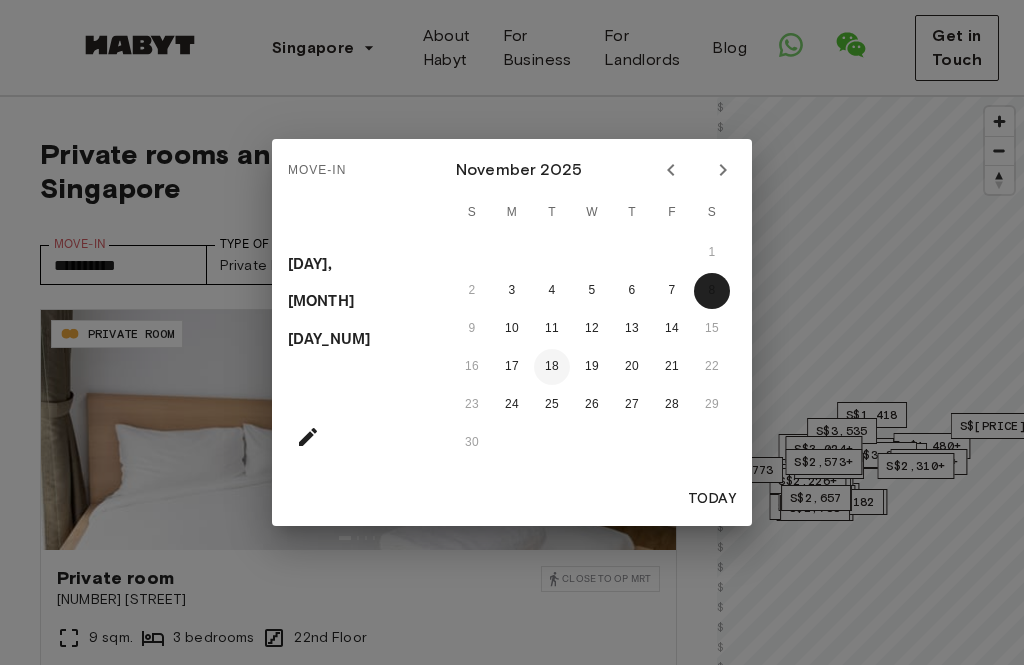 click on "18" at bounding box center (552, 367) 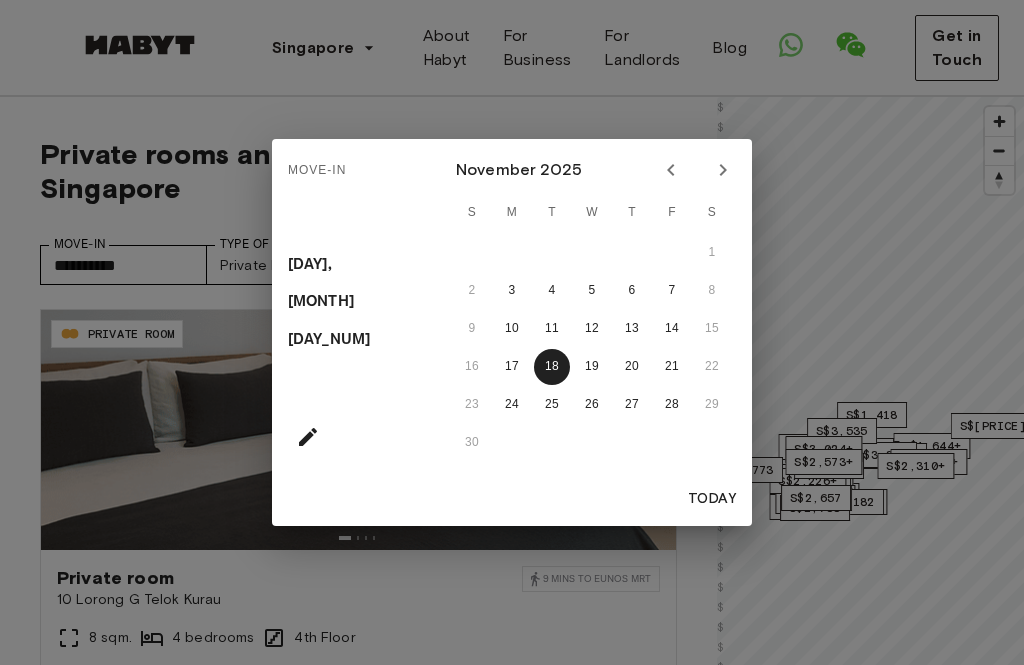 click on "2 3 4 5 6 7 8" at bounding box center (592, 291) 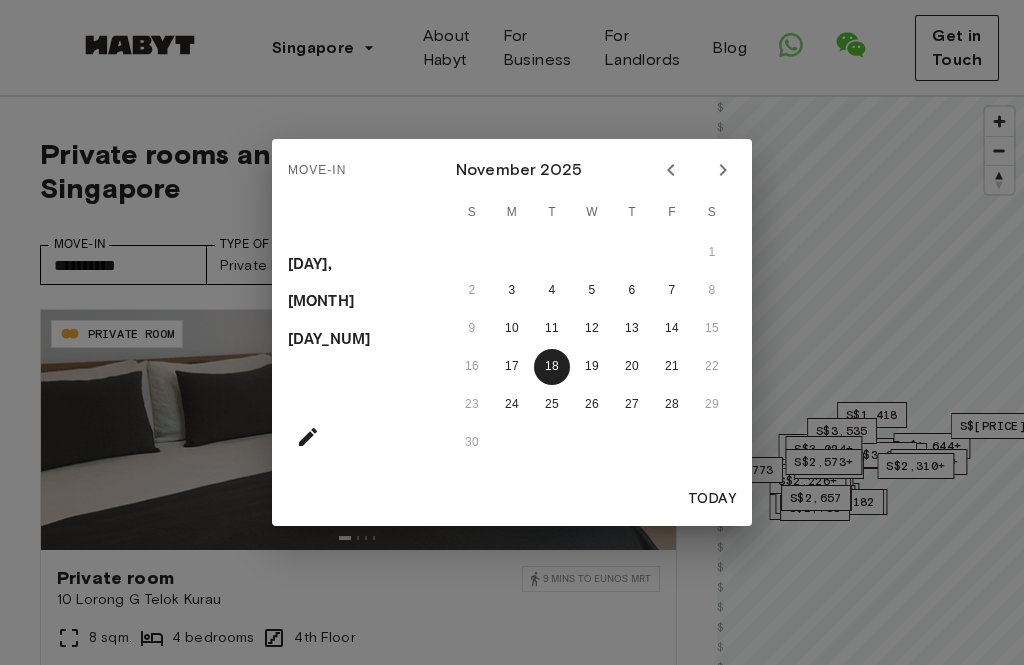 click 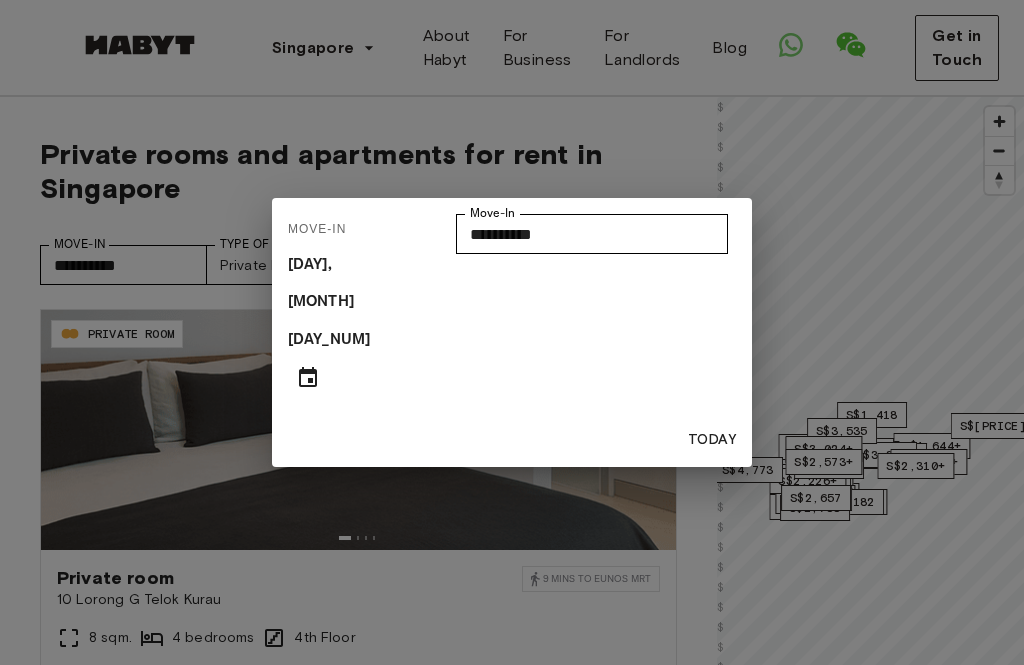 click 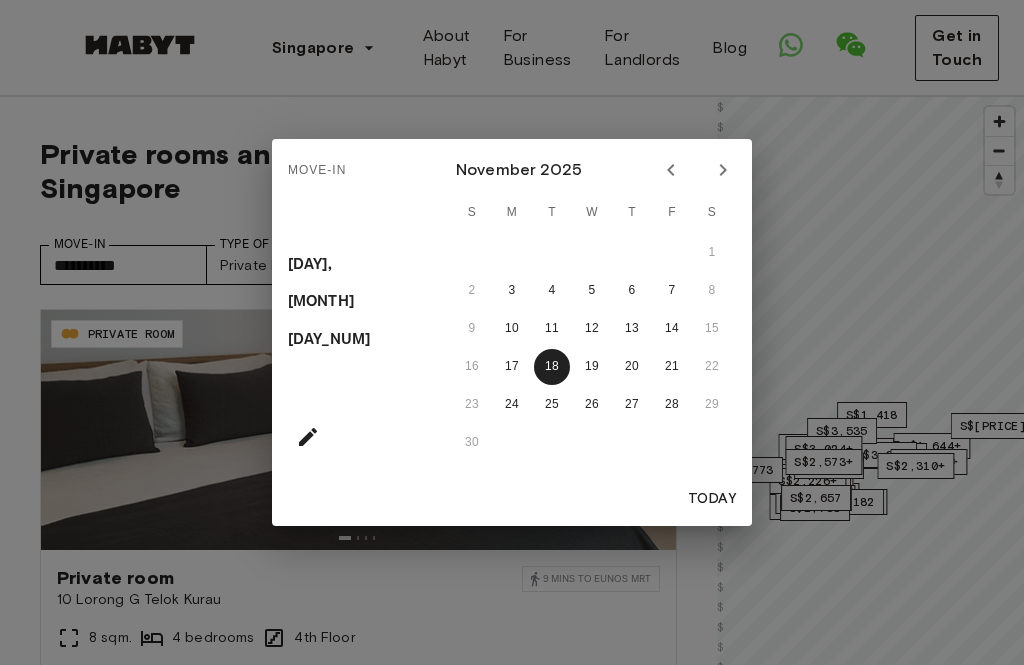 click on "2 3 4 5 6 7 8" at bounding box center [592, 291] 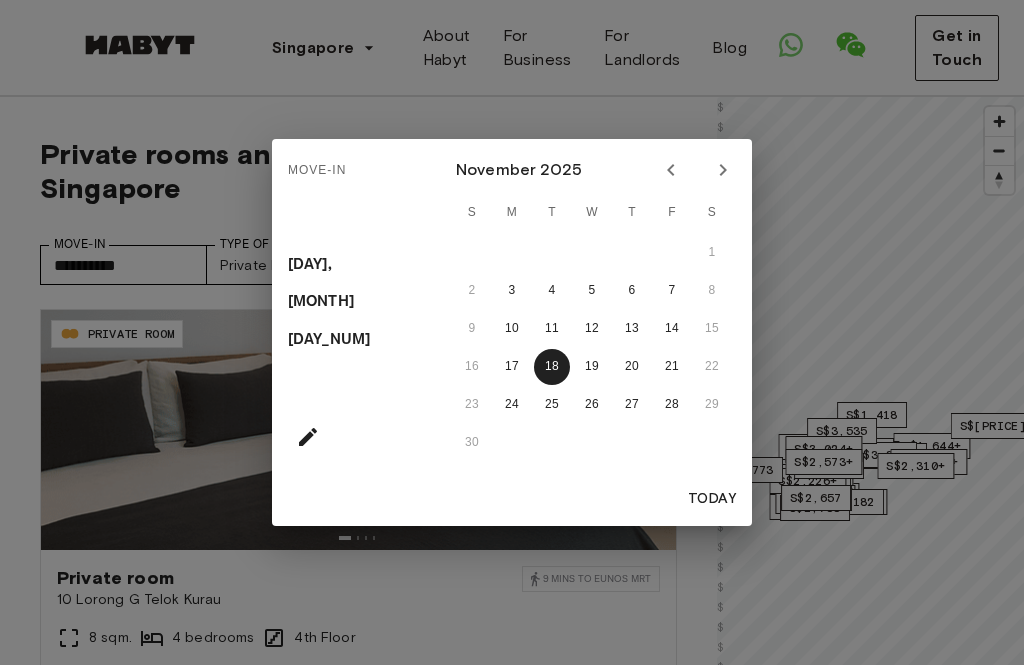 click 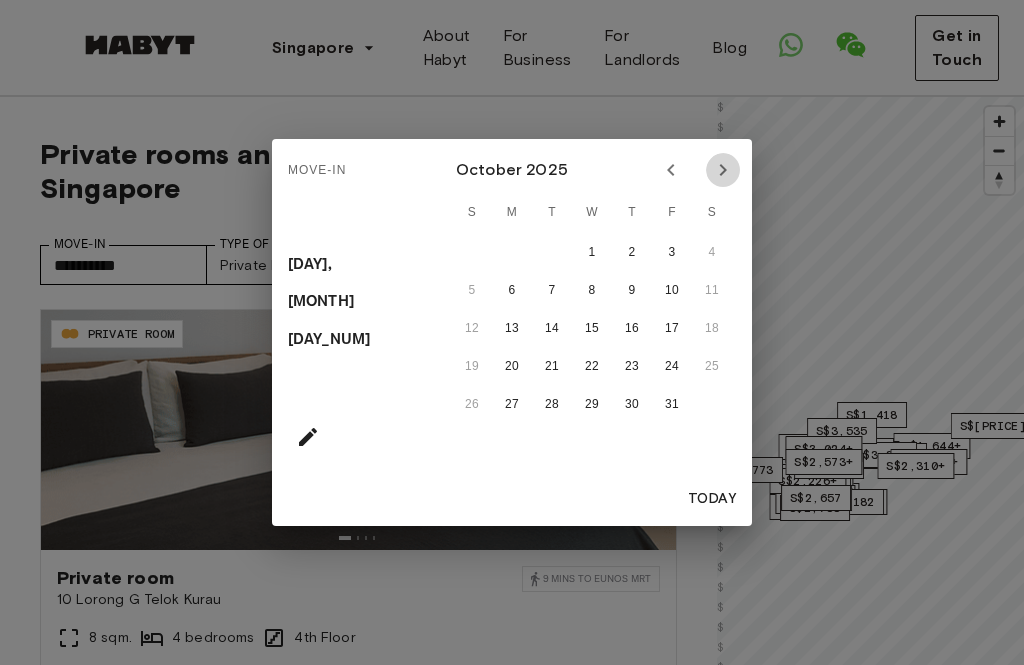 click 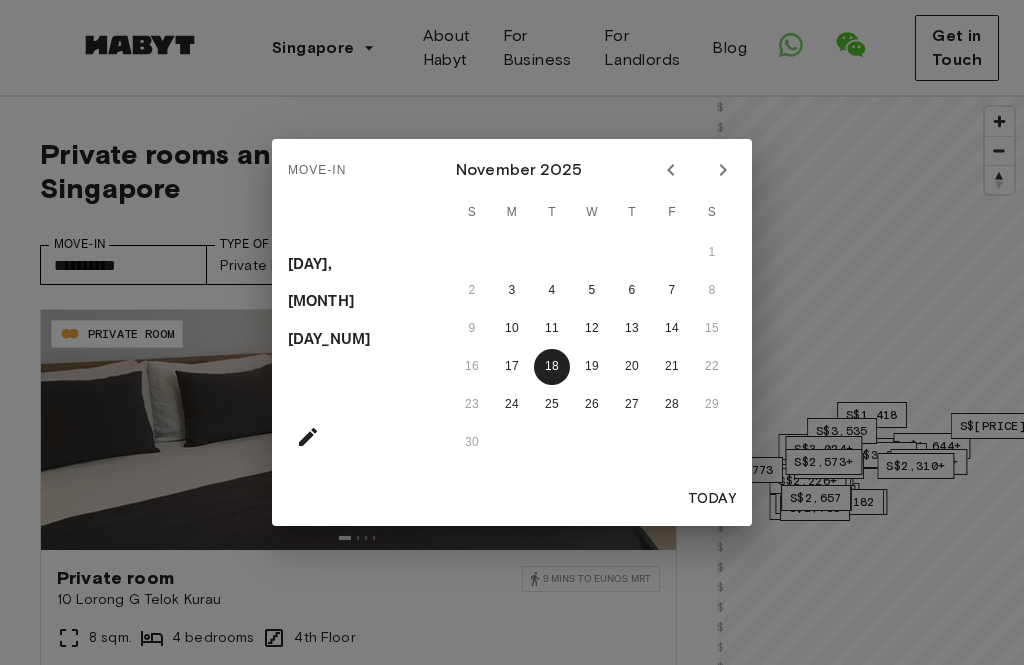click 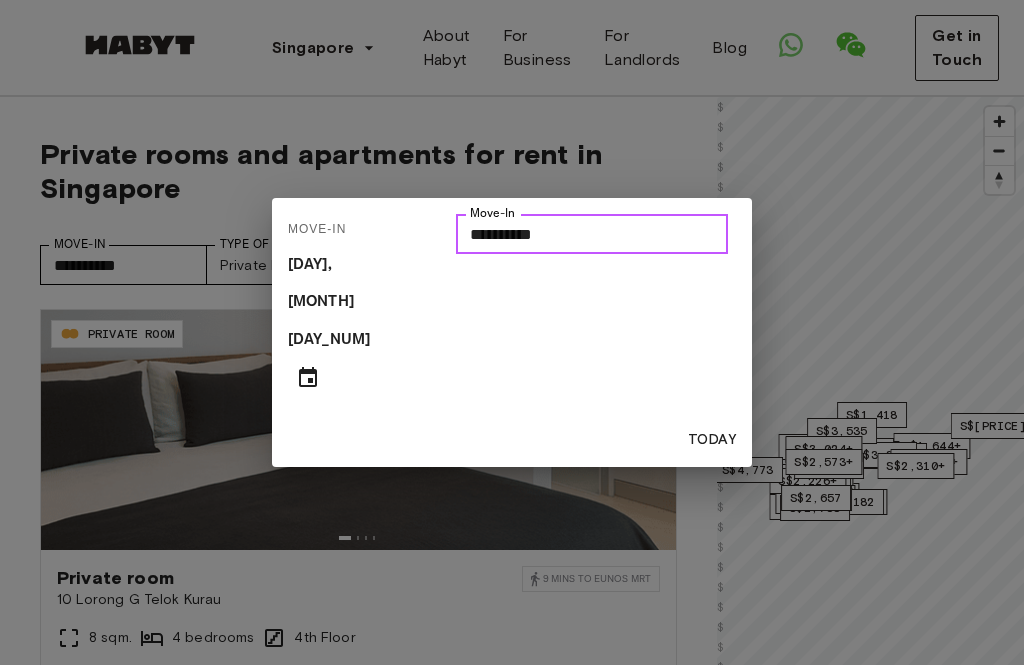 click on "**********" at bounding box center [592, 234] 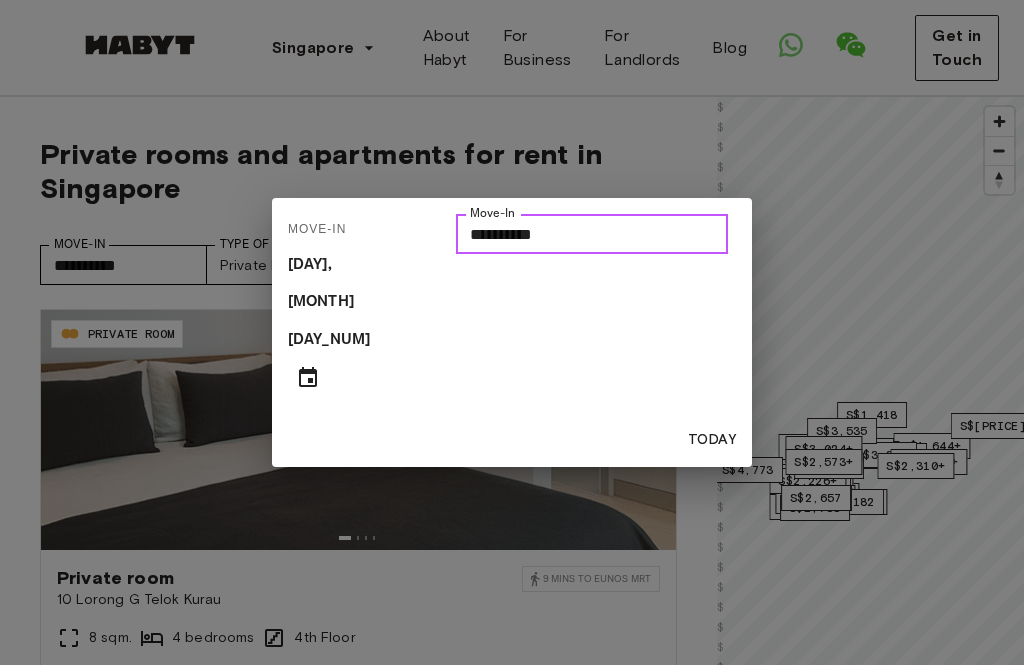 scroll, scrollTop: 0, scrollLeft: 62, axis: horizontal 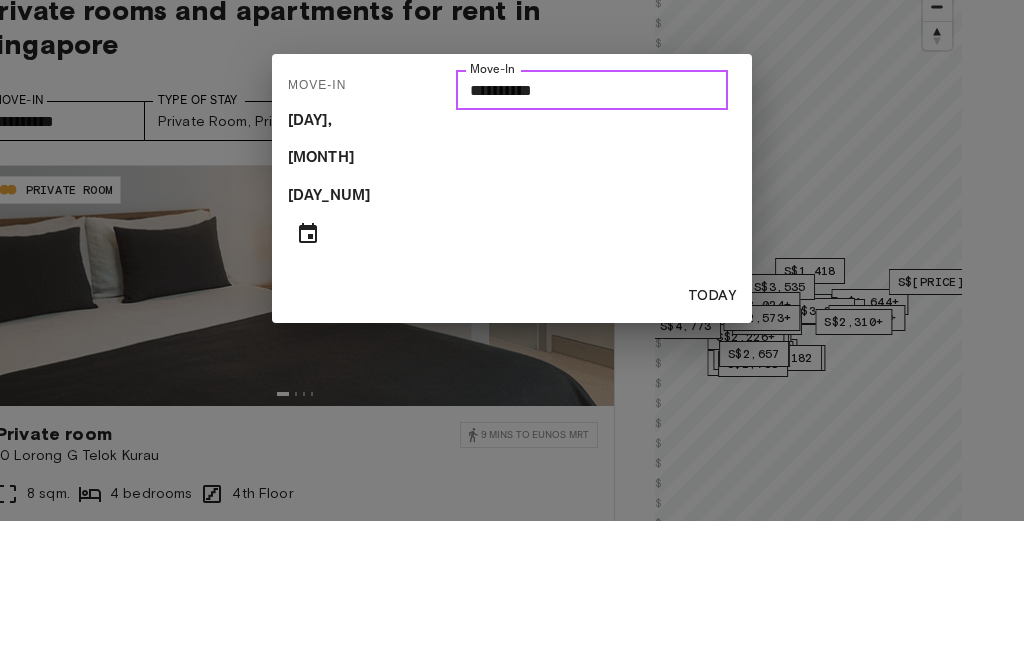 type on "*********" 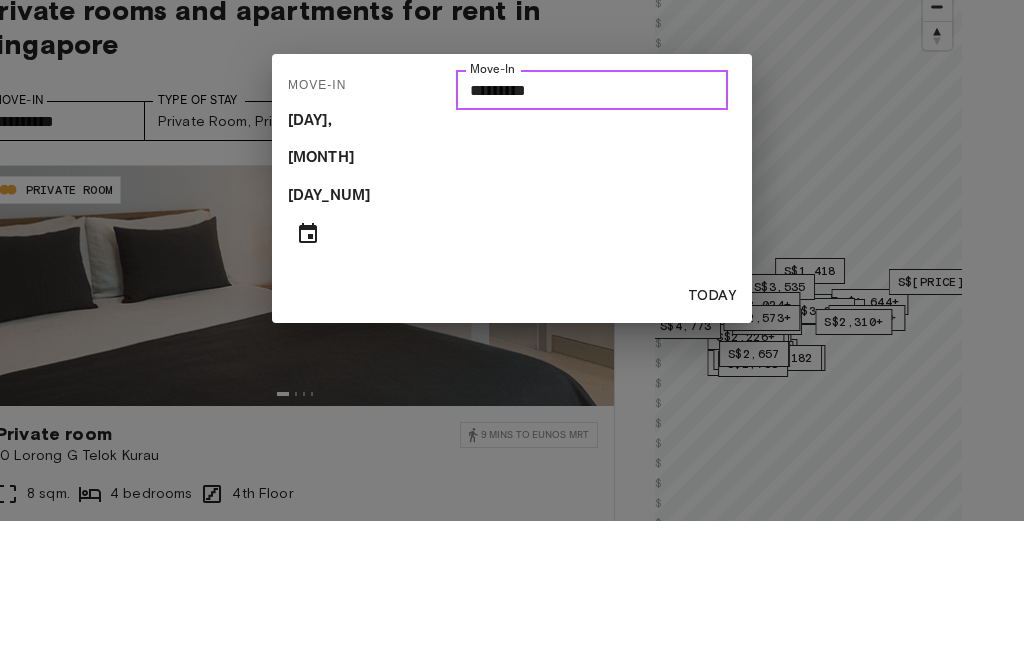 type on "**********" 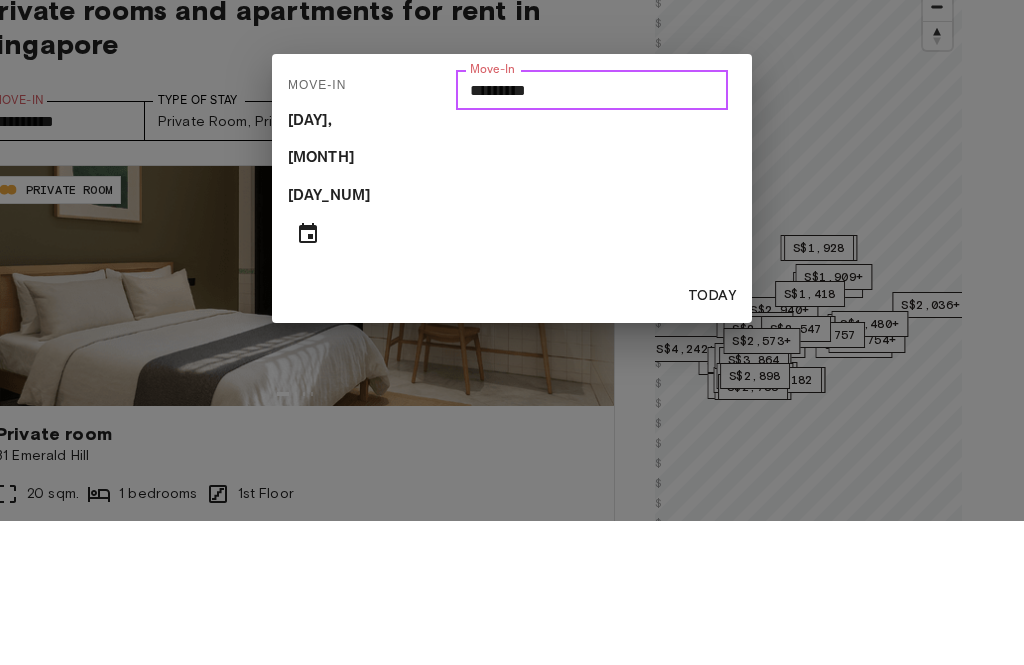 click on "*********" at bounding box center [592, 234] 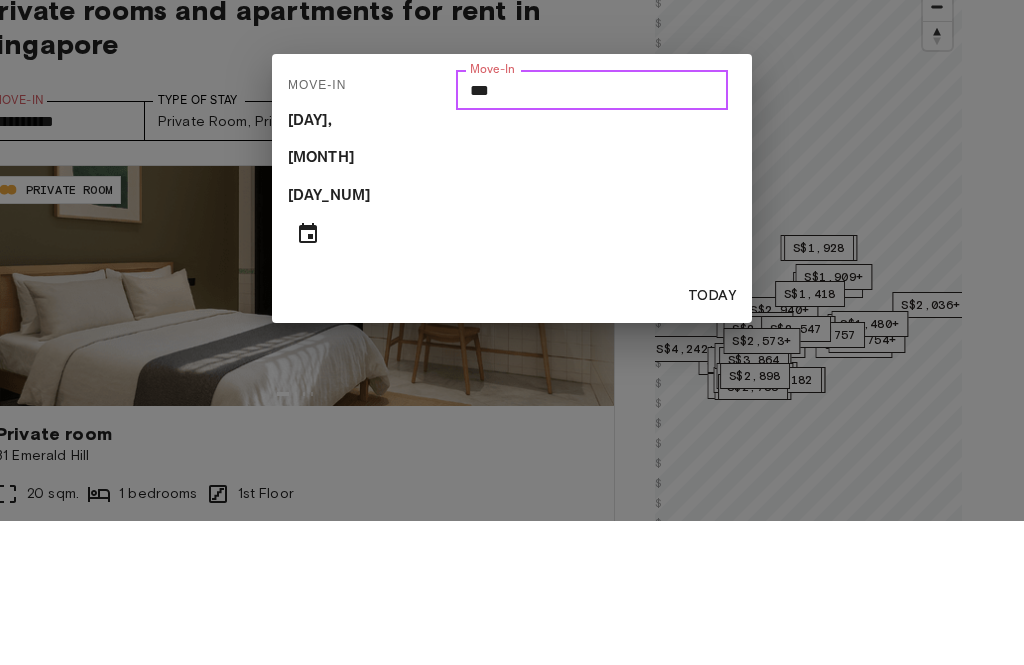 type on "*" 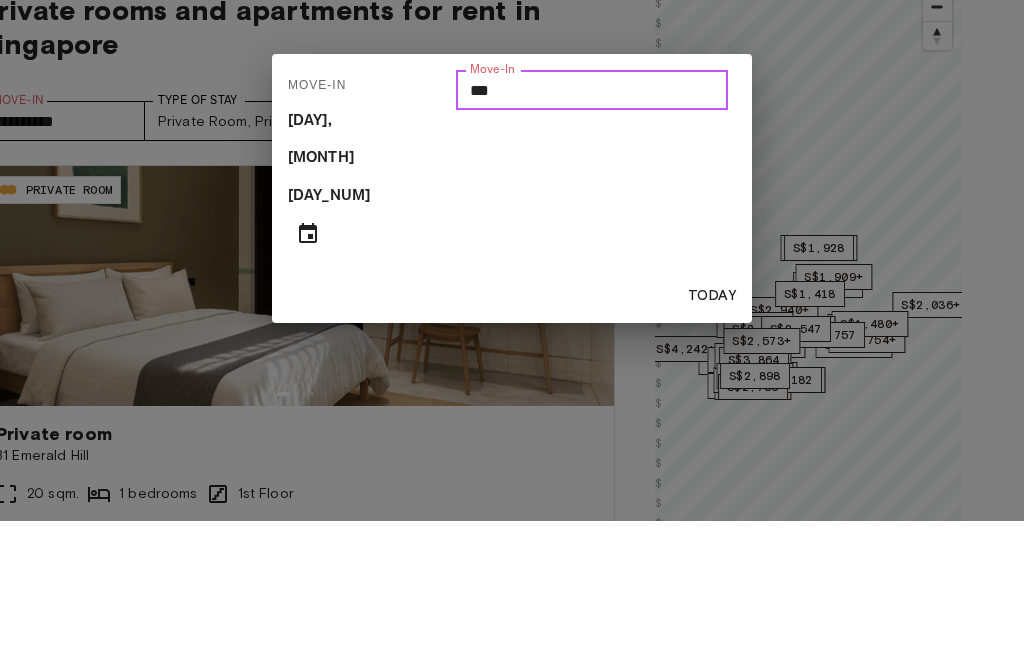 click on "***" at bounding box center [592, 234] 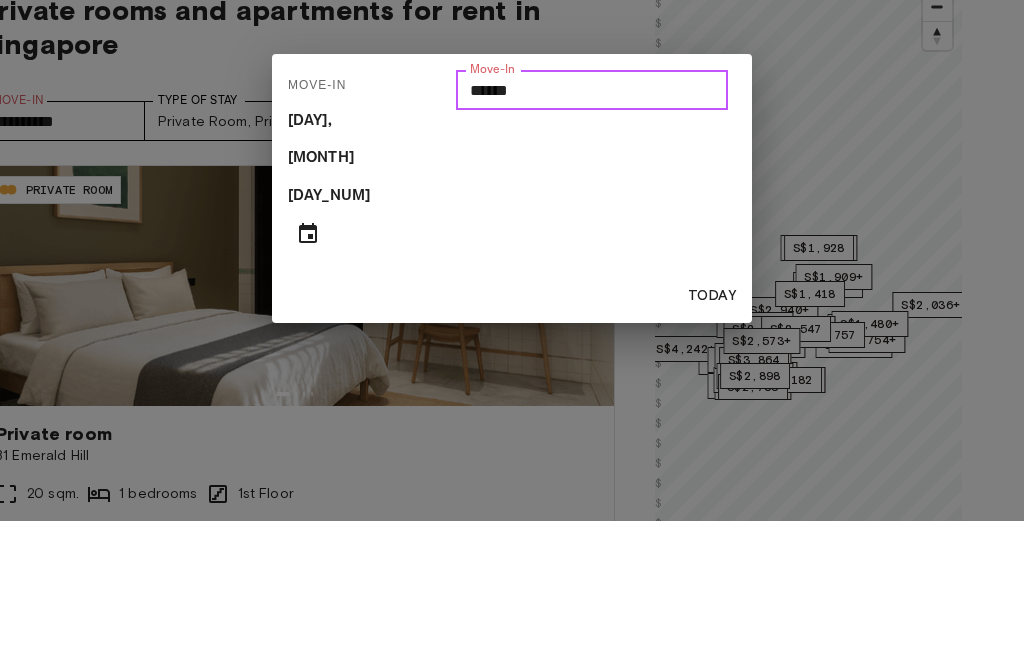 click on "******" at bounding box center [592, 234] 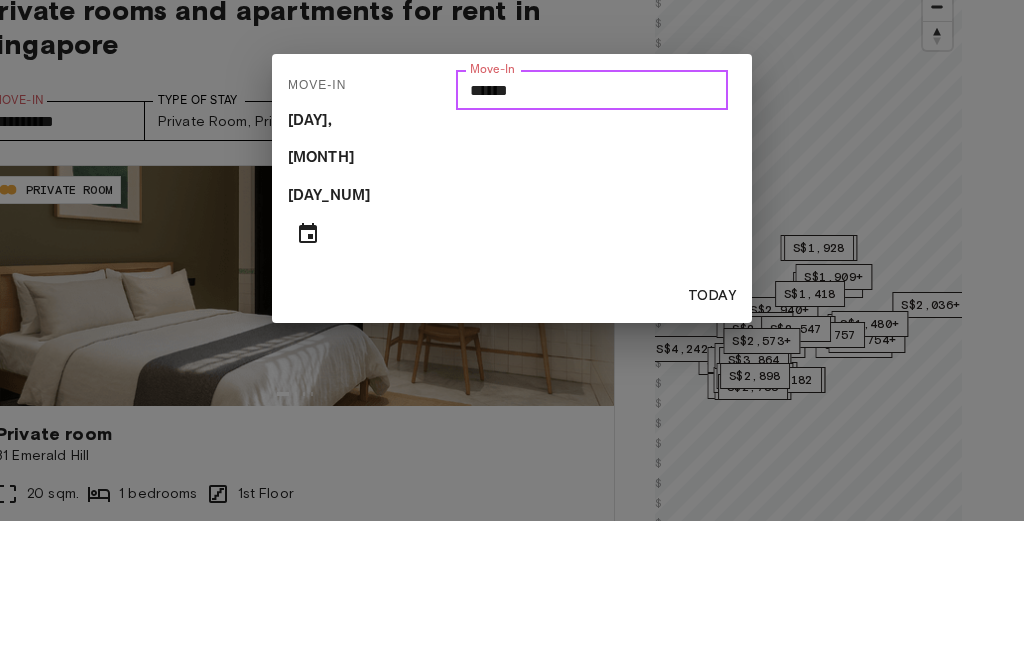 type on "*******" 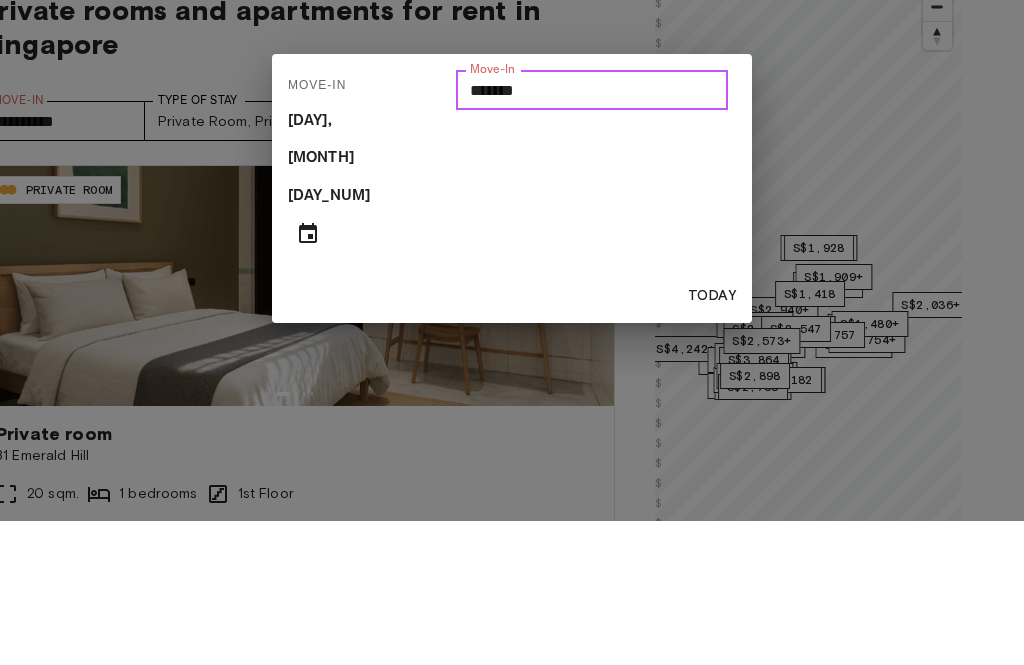 type on "**********" 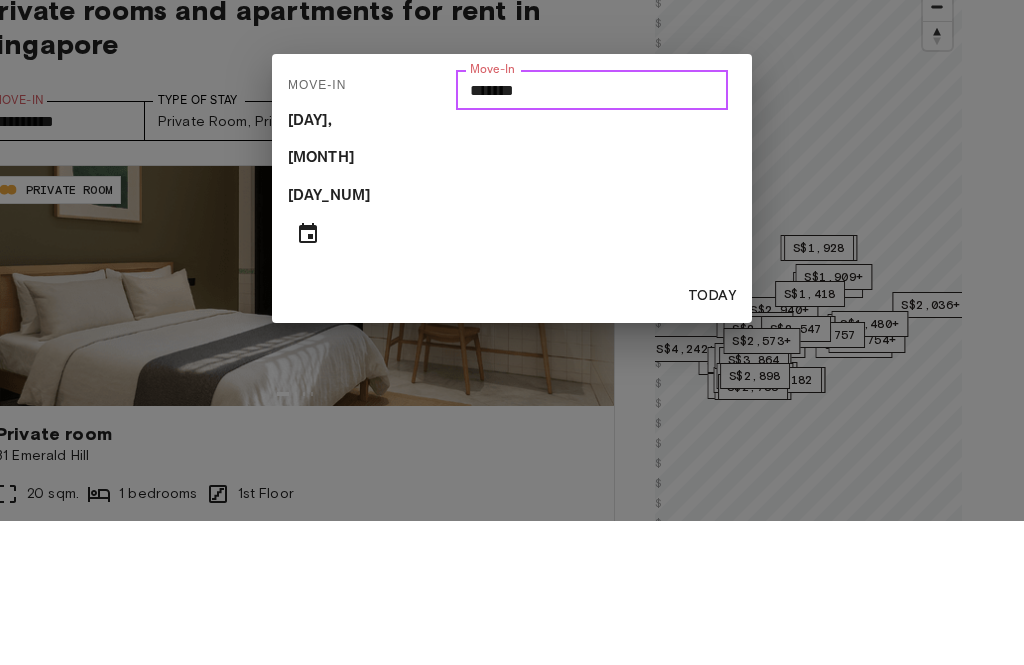 type on "********" 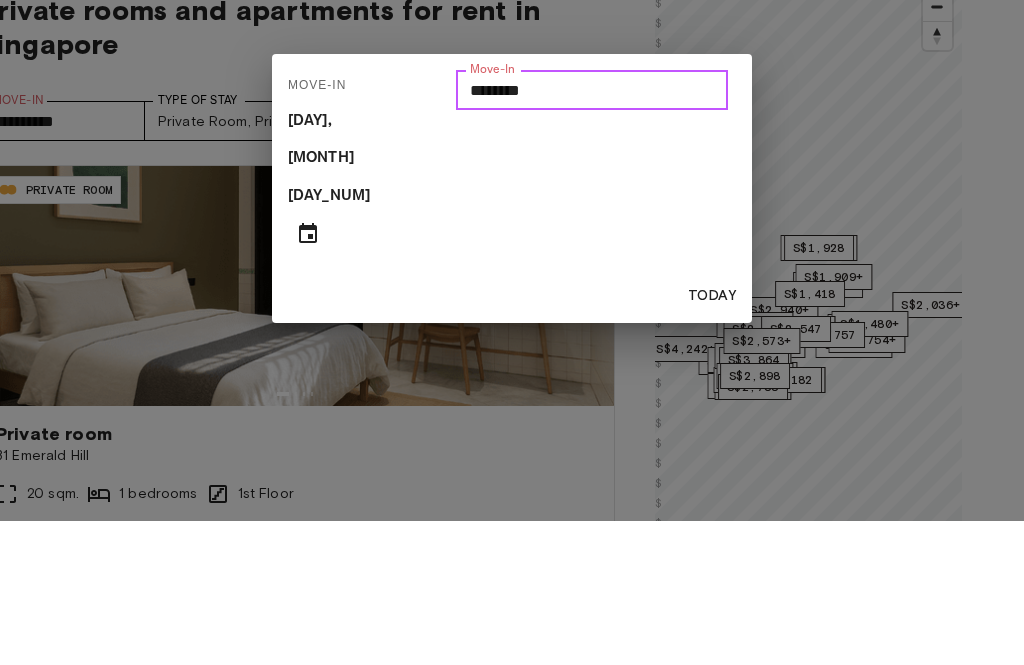 type on "**********" 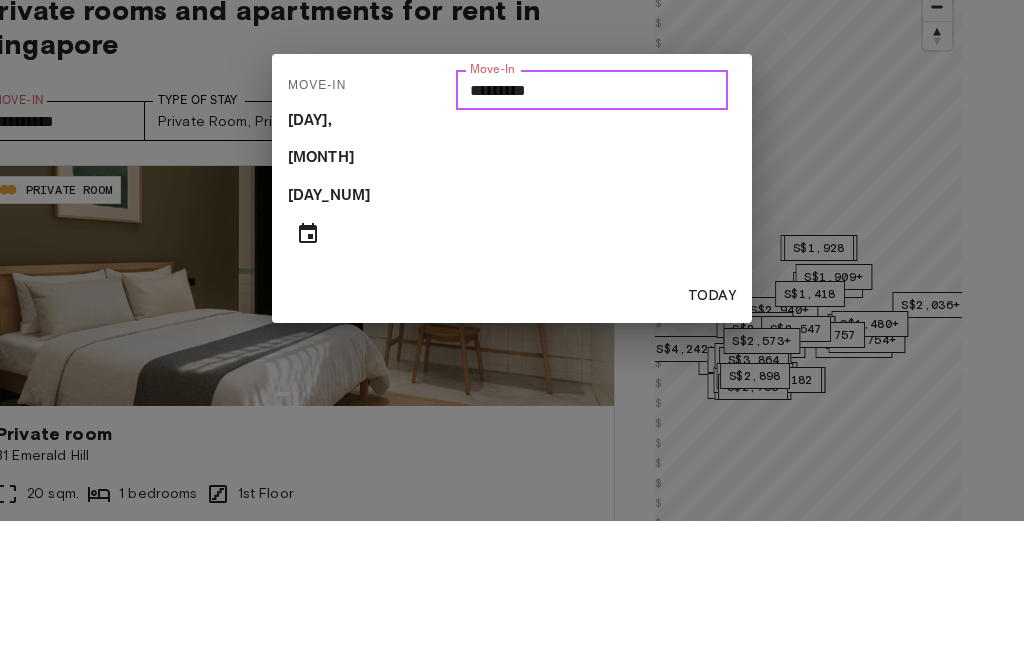 type on "**********" 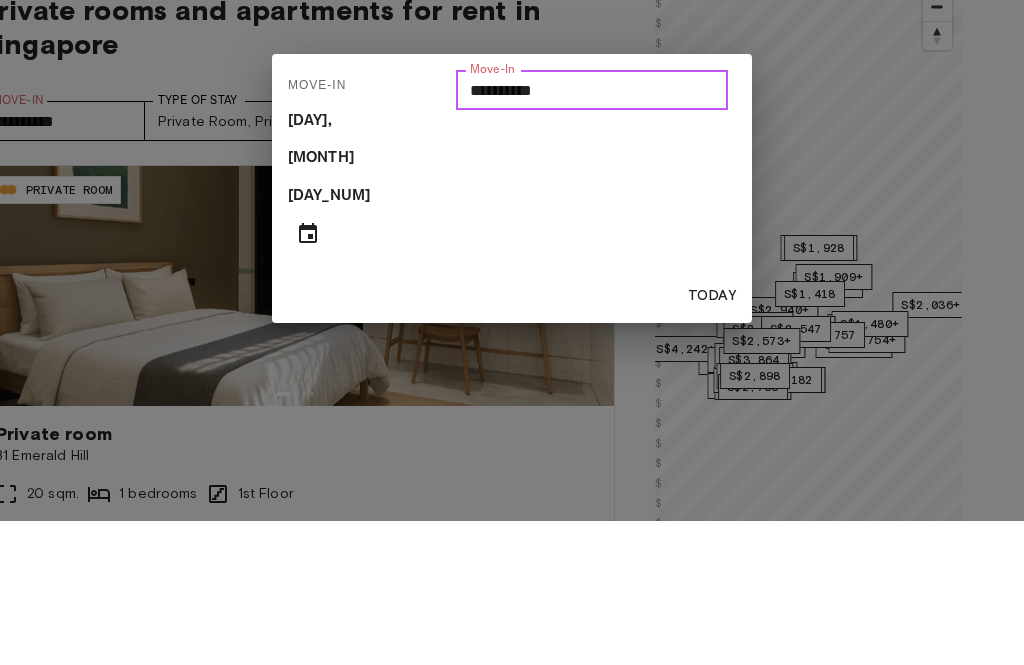 type on "**********" 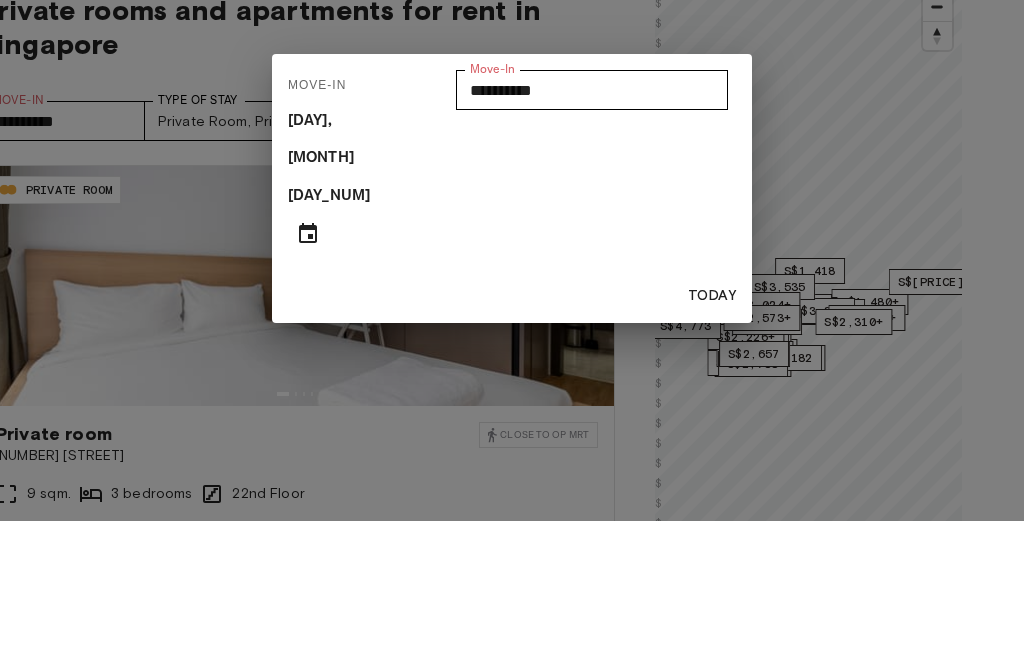 scroll, scrollTop: 144, scrollLeft: 63, axis: both 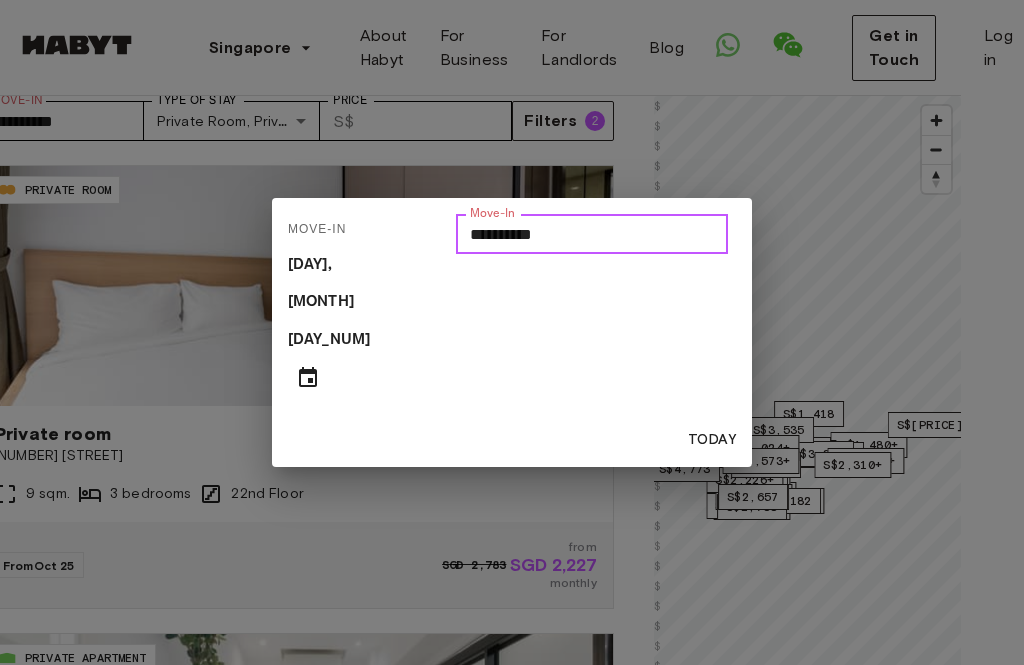 type on "**********" 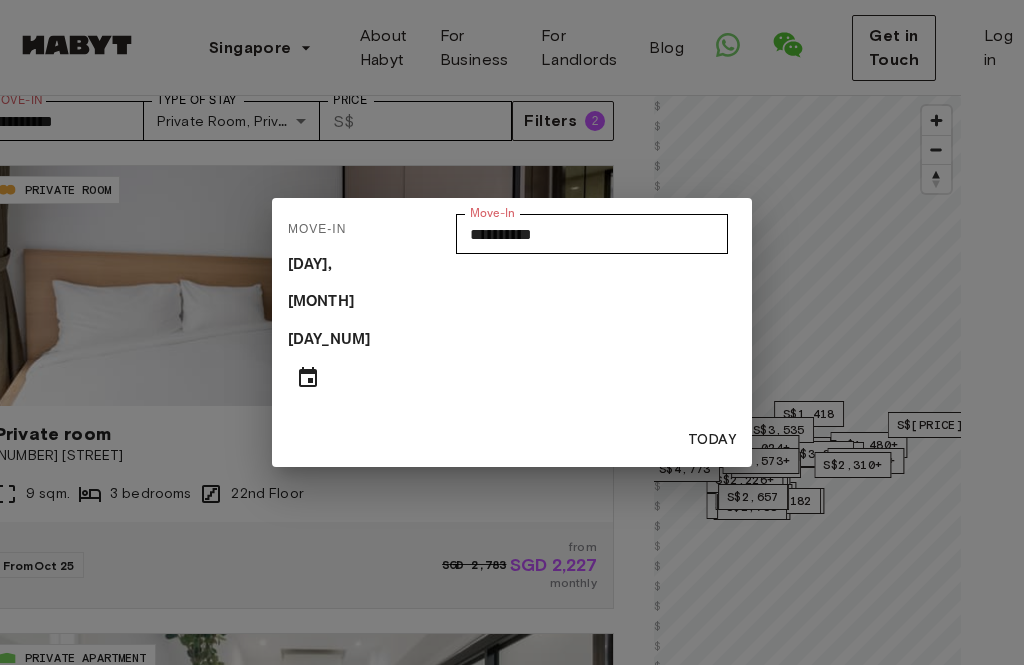 click on "**********" at bounding box center (512, 332) 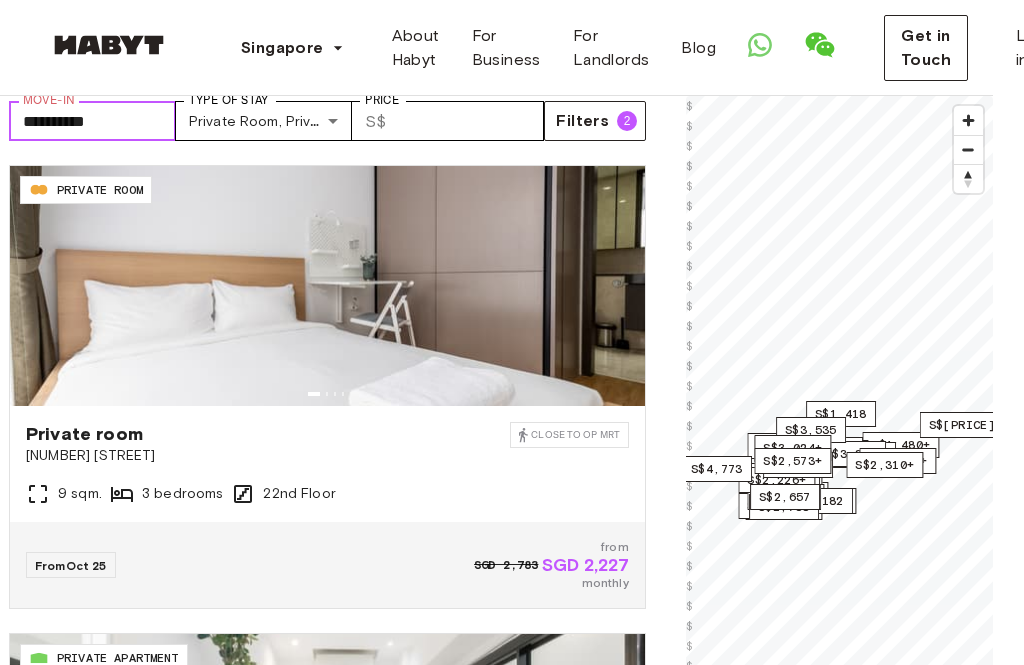 scroll, scrollTop: 144, scrollLeft: 0, axis: vertical 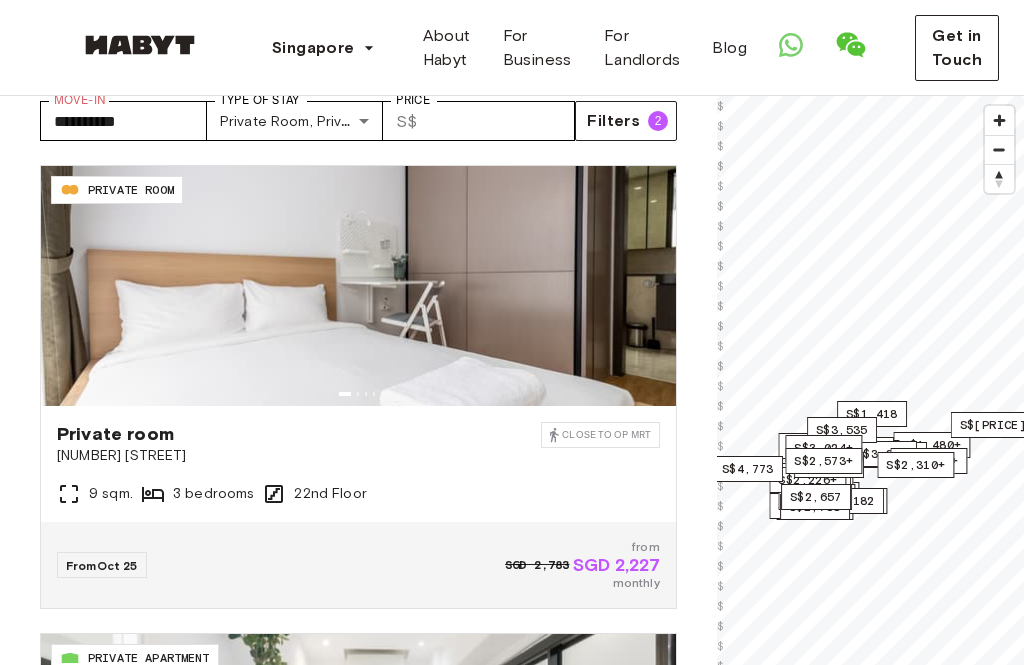 click on "​ S$" at bounding box center [406, 121] 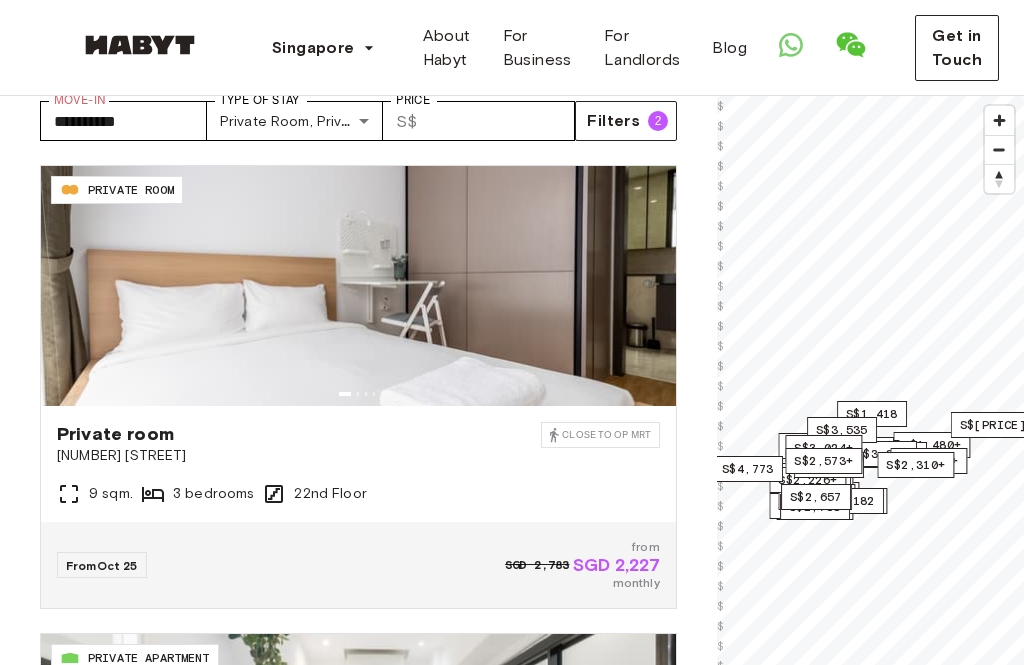 click on "​ S$ Price" at bounding box center [478, 121] 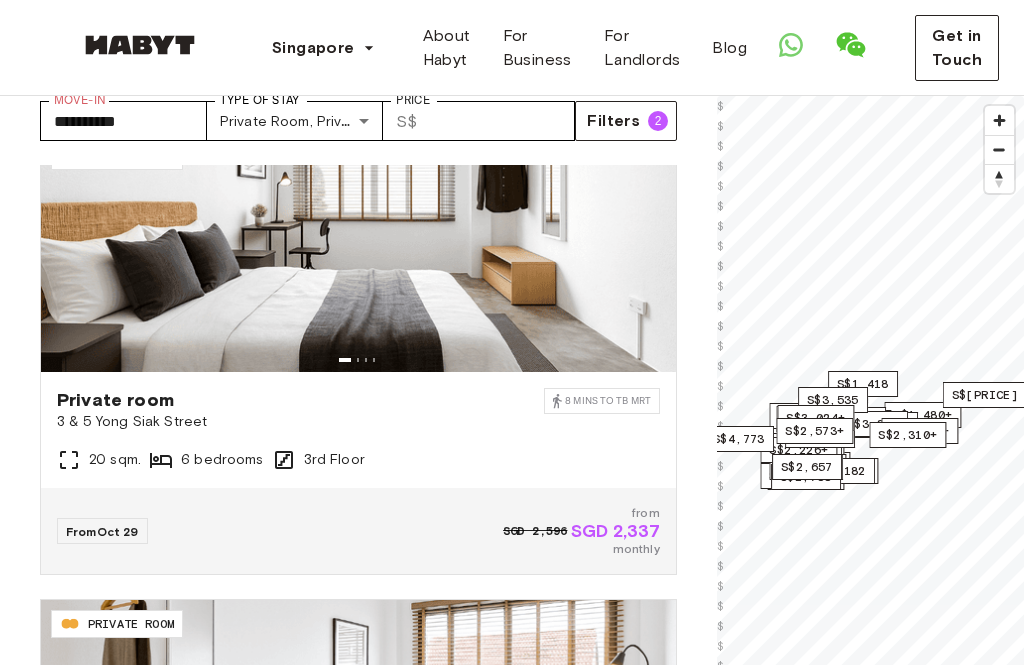 scroll, scrollTop: 1889, scrollLeft: 0, axis: vertical 